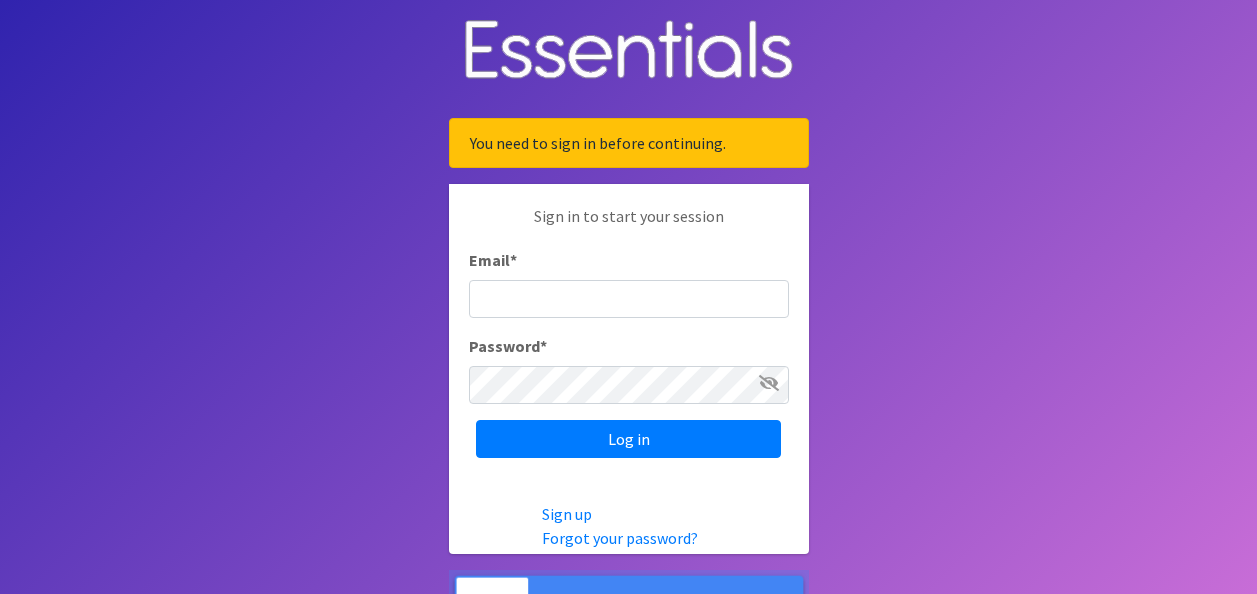 scroll, scrollTop: 0, scrollLeft: 0, axis: both 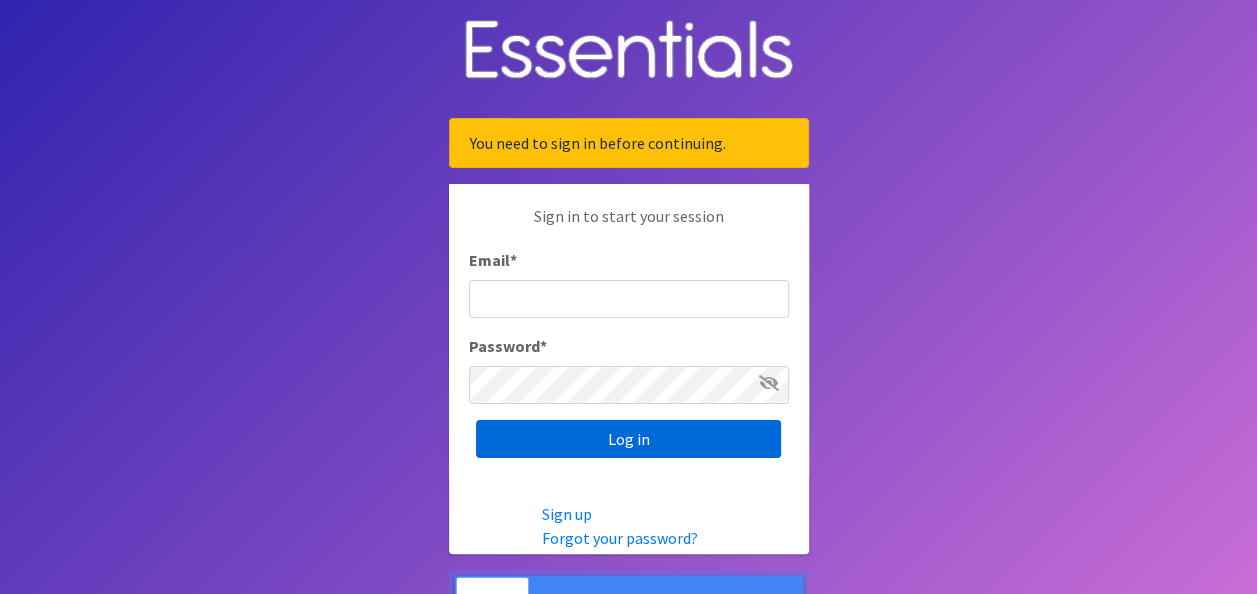 type on "[EMAIL]" 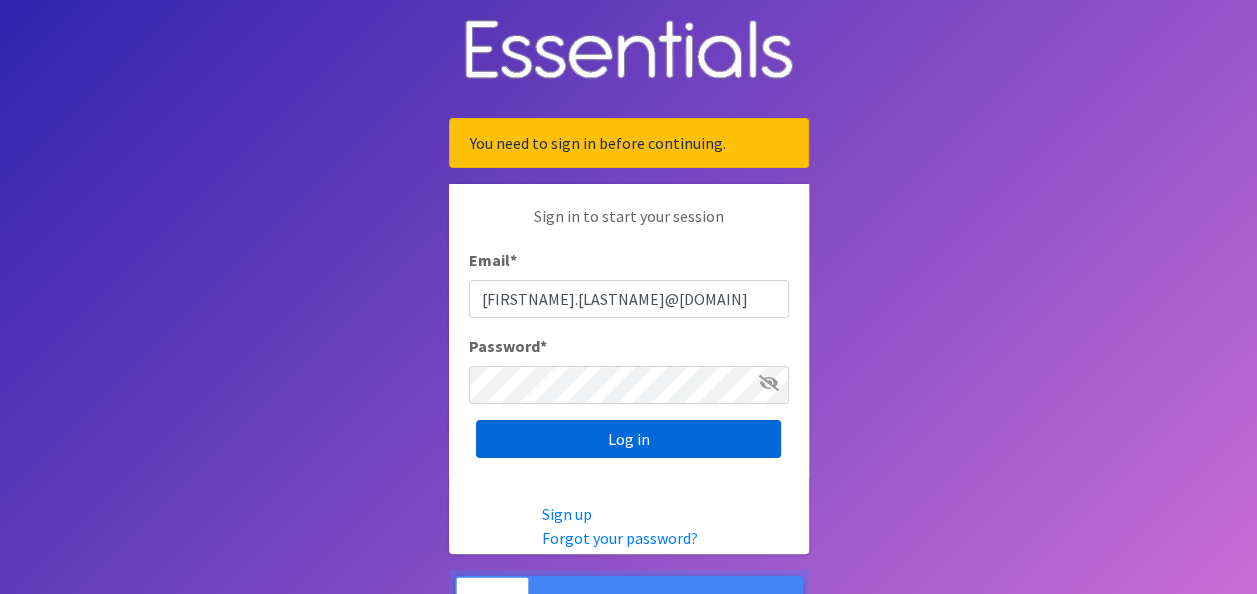 click on "Log in" at bounding box center [628, 439] 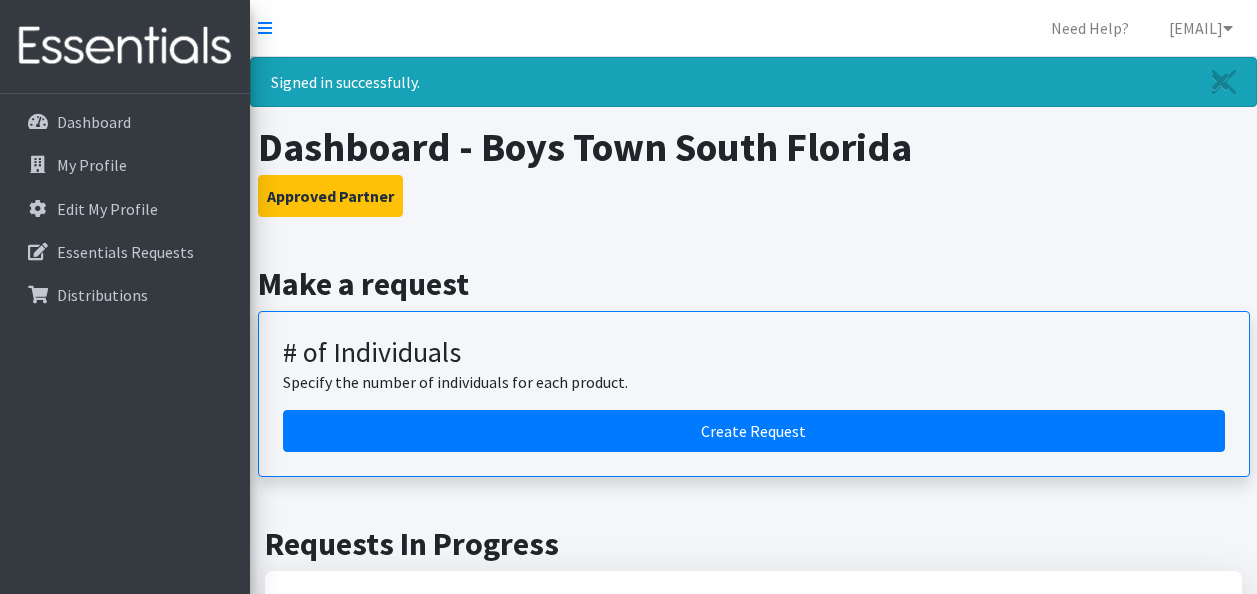 scroll, scrollTop: 0, scrollLeft: 0, axis: both 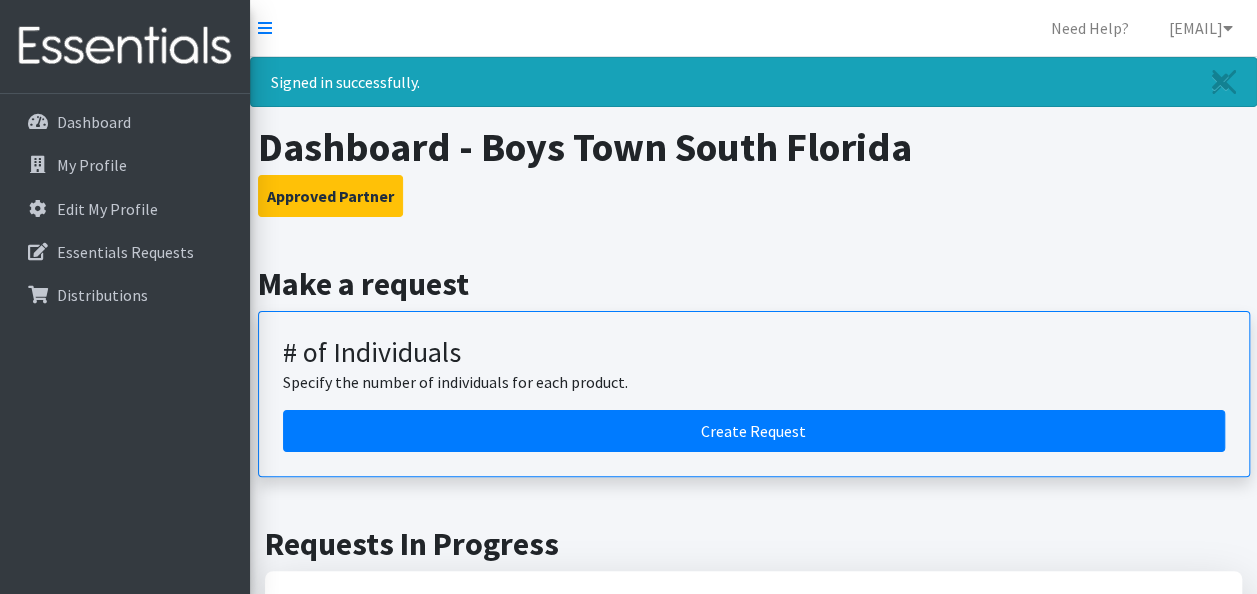 click on "Make a request
# of Individuals
Specify the number of individuals for each product.
Create Request
Requests In Progress
Request Date
Number of Items Requested
Items Requested
Comment and Sender
Upcoming Distributions
Pick Up Date
ID
Total Items
Items To Receive
Prior Distributions
Date Received
ID
Total Items
Items Received
[DATE]
Print
[NUMBER]
[NUMBER]
[NUMBER] Baby wipes
[NUMBER] Diapers Size 1" at bounding box center [753, 1609] 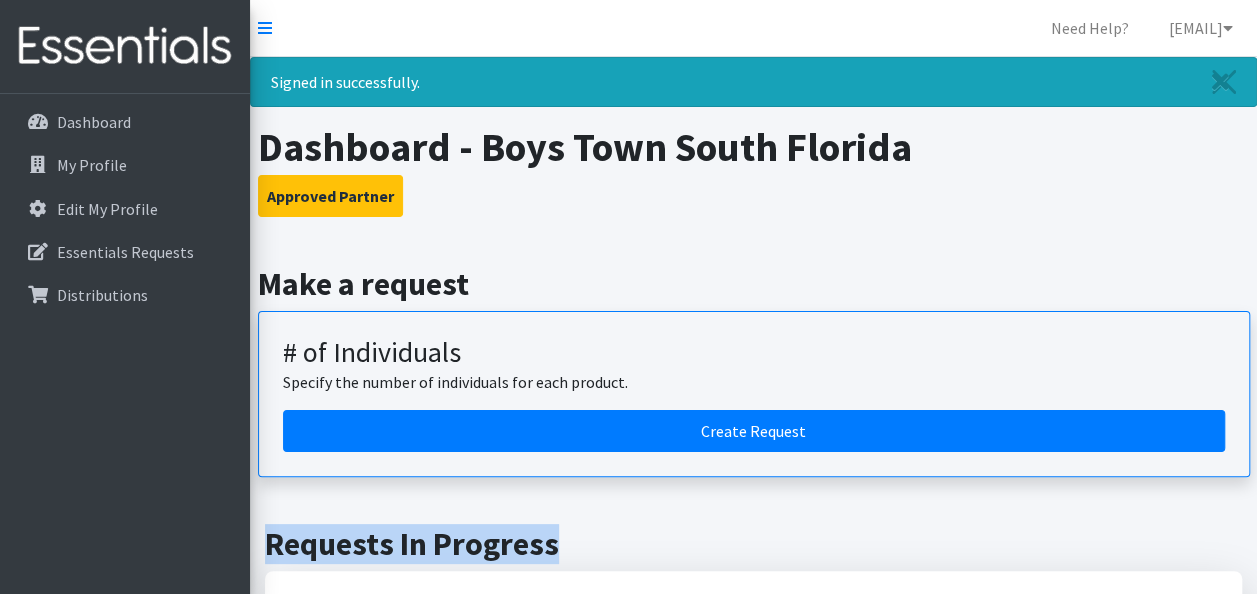 click on "Make a request
# of Individuals
Specify the number of individuals for each product.
Create Request
Requests In Progress
Request Date
Number of Items Requested
Items Requested
Comment and Sender
Upcoming Distributions
Pick Up Date
ID
Total Items
Items To Receive
Prior Distributions
Date Received
ID
Total Items
Items Received
06/01/2025
Print
90797
5916
116 Baby wipes
50 Diapers Size 1" at bounding box center (753, 1609) 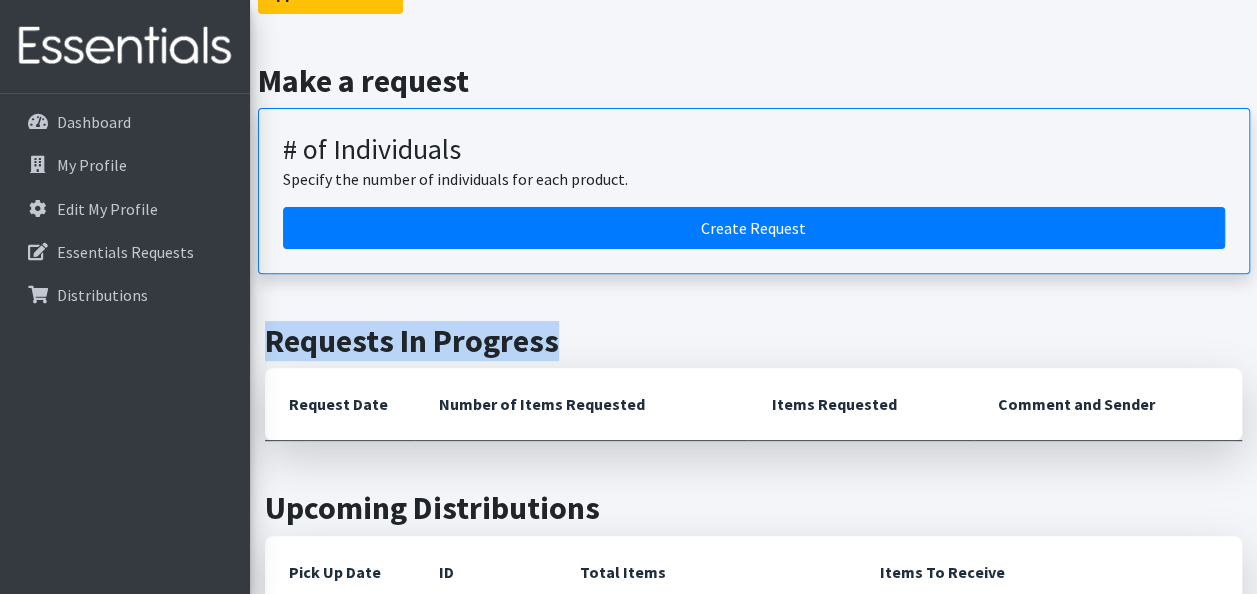 scroll, scrollTop: 197, scrollLeft: 0, axis: vertical 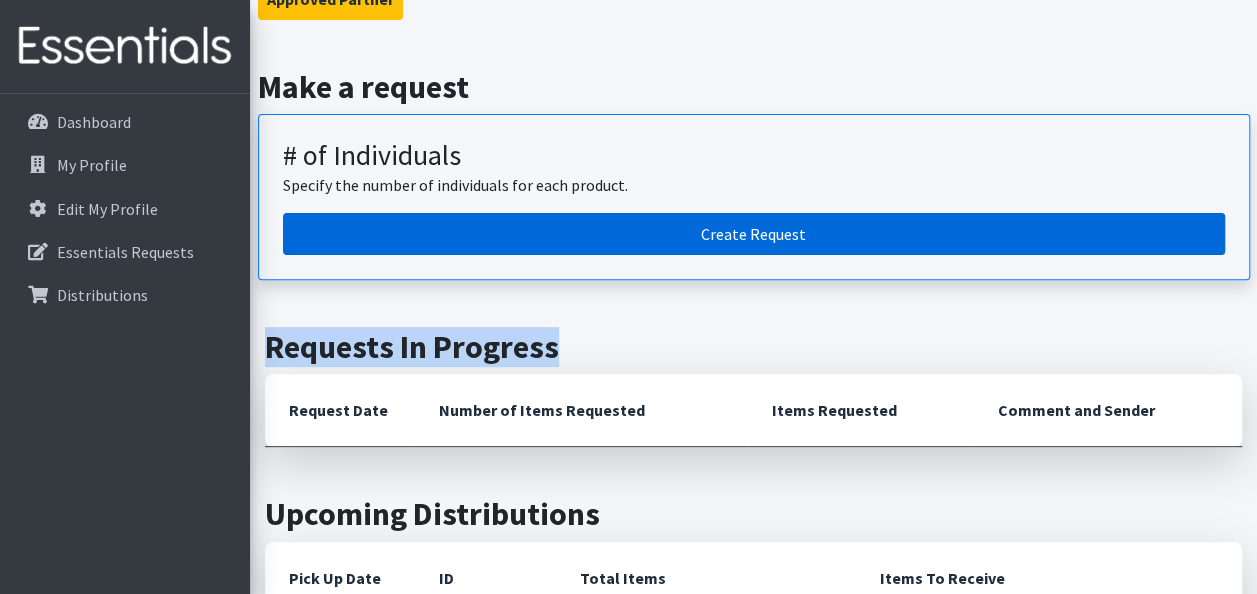 click on "Create Request" at bounding box center (754, 234) 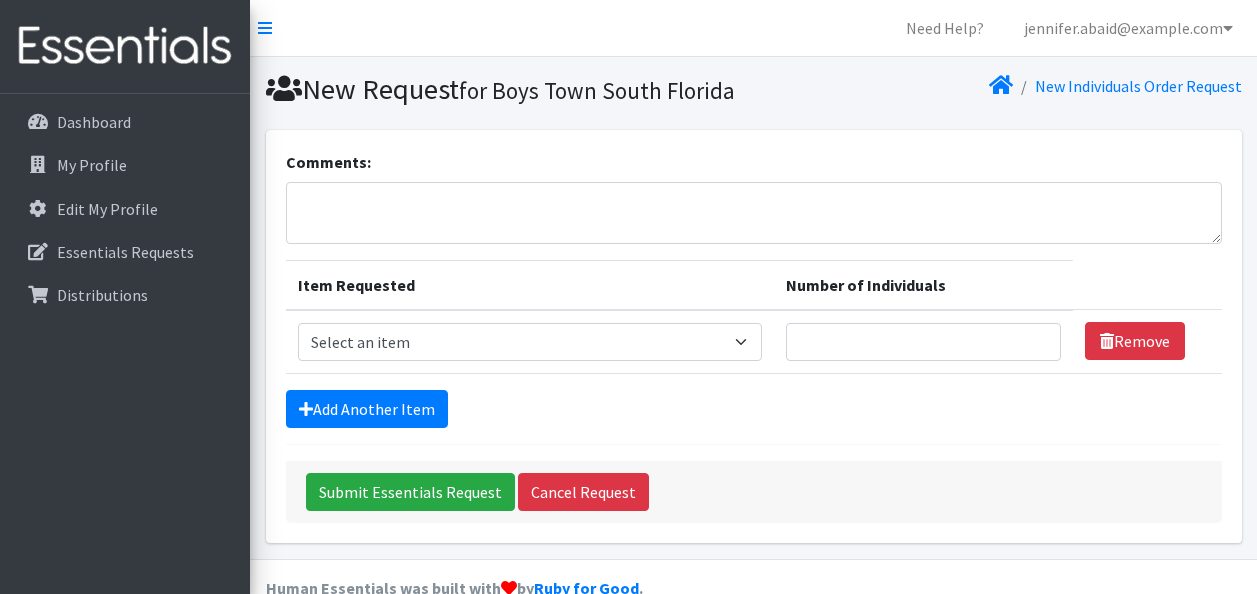 scroll, scrollTop: 0, scrollLeft: 0, axis: both 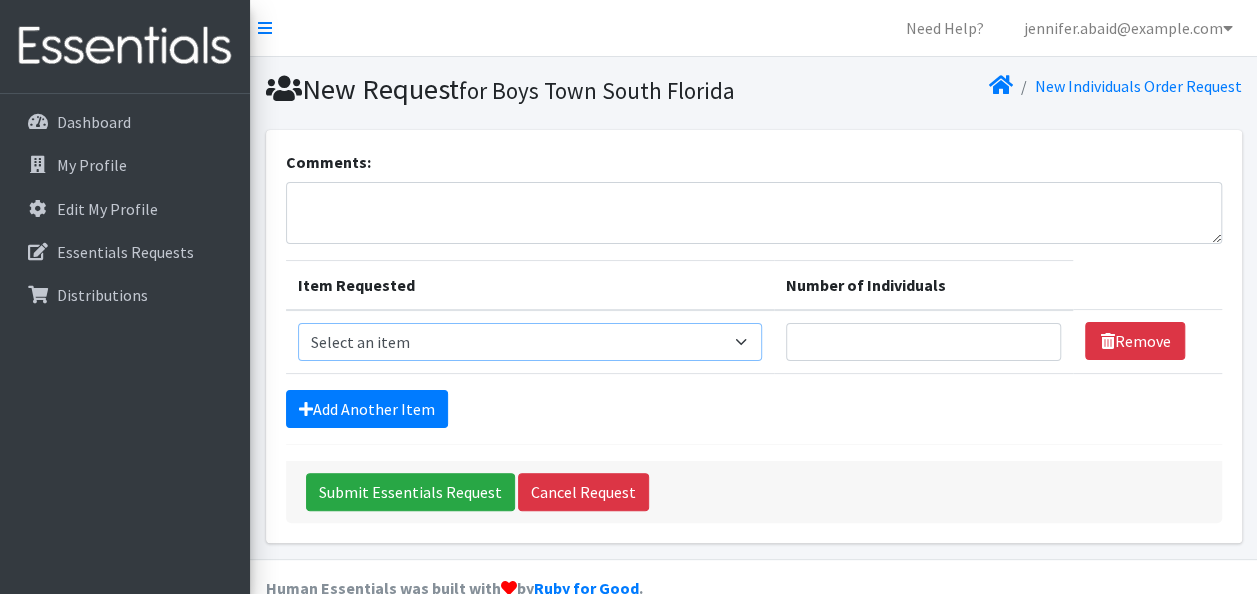 click on "Select an item
# - Total number of kids being served with this order:
Baby wipes
Diaper Size 7
Diapers NewBorn
Diapers Size 1
Diapers Size 2
Diapers Size 3
Diapers Size 4
Diapers Size 5
Diapers Size 6
Formula
Preemie
Pull-Ups 2T-3T
Pull-Ups 3T-4T
Pull-Ups 4T-5T
Size 8
Swimmers" at bounding box center [530, 342] 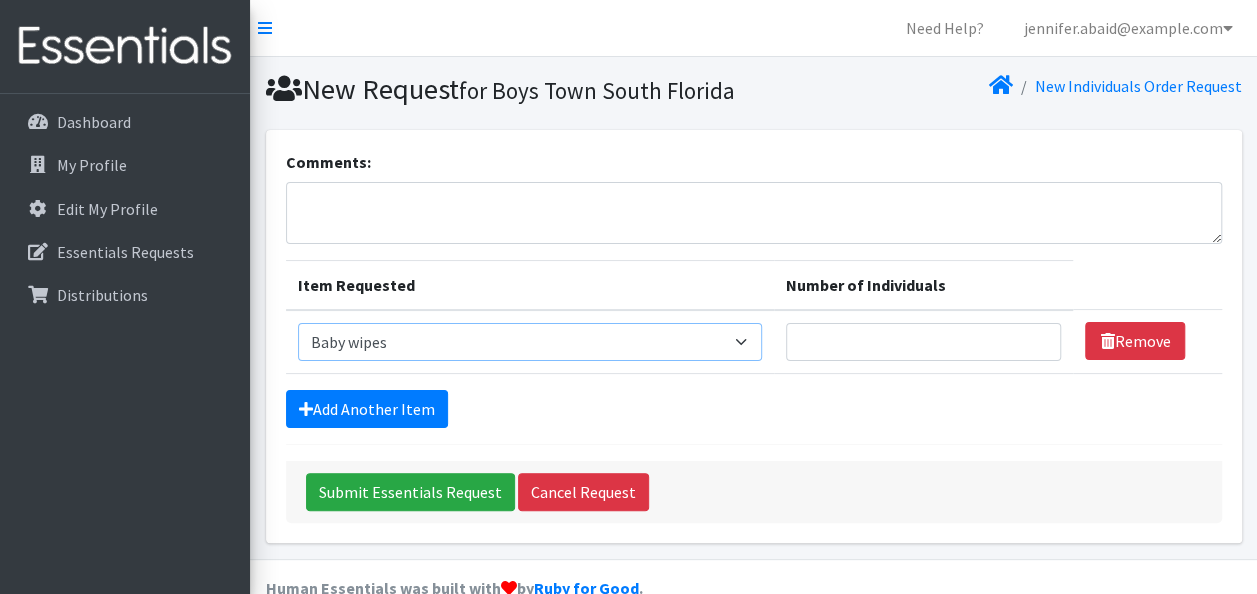 click on "Select an item
# - Total number of kids being served with this order:
Baby wipes
Diaper Size 7
Diapers NewBorn
Diapers Size 1
Diapers Size 2
Diapers Size 3
Diapers Size 4
Diapers Size 5
Diapers Size 6
Formula
Preemie
Pull-Ups 2T-3T
Pull-Ups 3T-4T
Pull-Ups 4T-5T
Size 8
Swimmers" at bounding box center (530, 342) 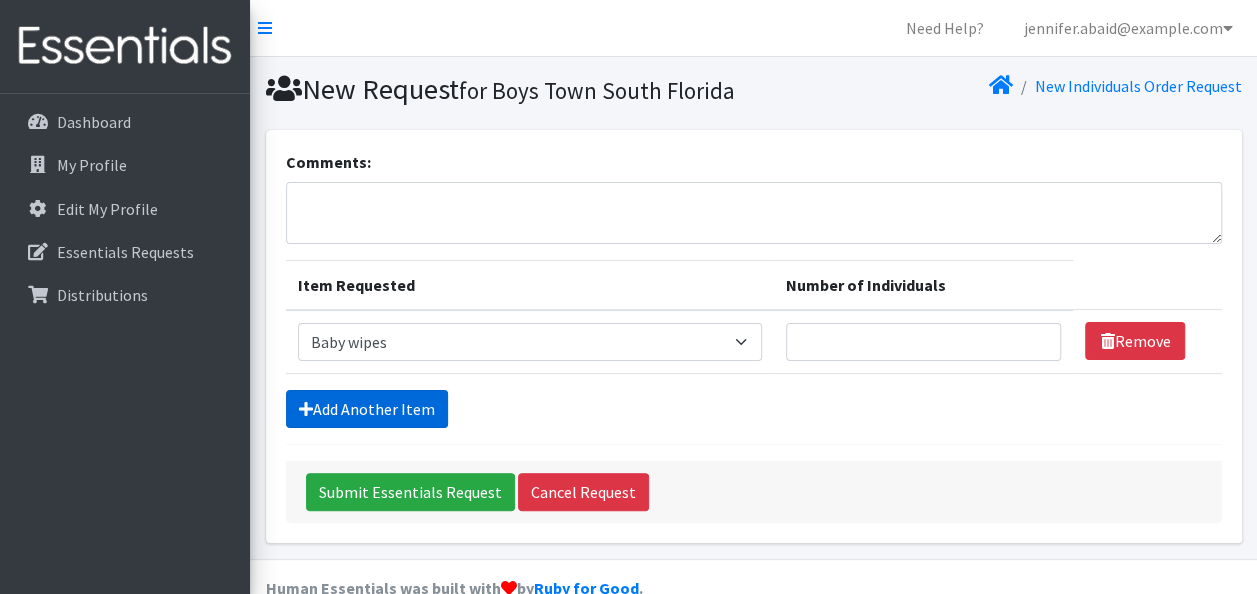 click on "Add Another Item" at bounding box center (367, 409) 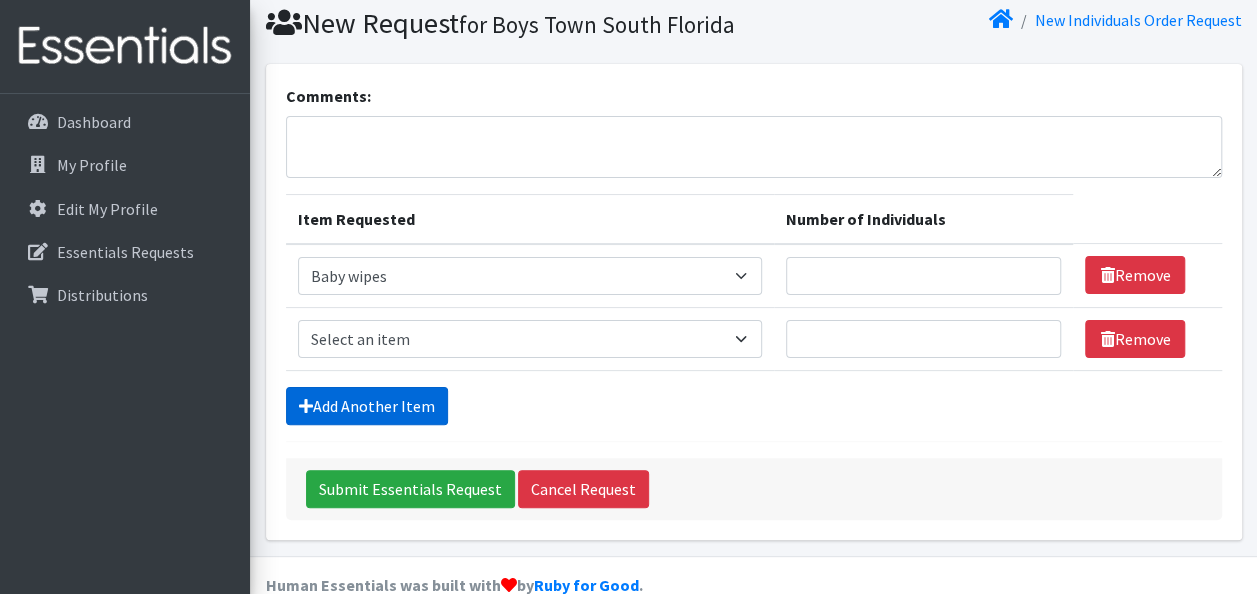 scroll, scrollTop: 134, scrollLeft: 0, axis: vertical 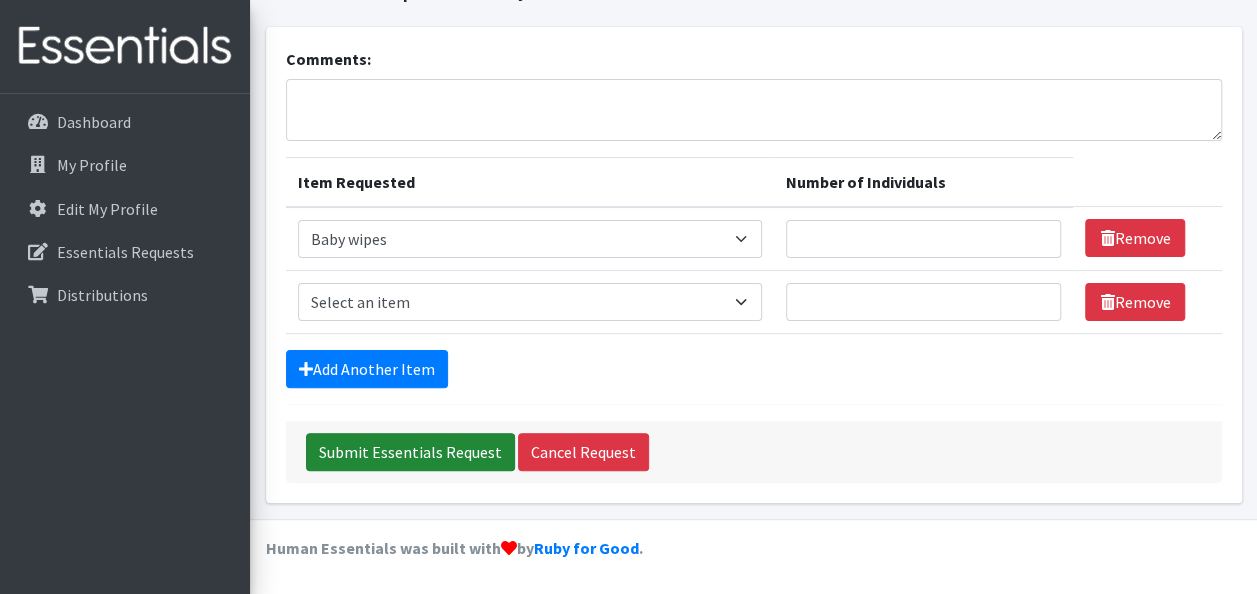 click on "Submit Essentials Request" at bounding box center [410, 452] 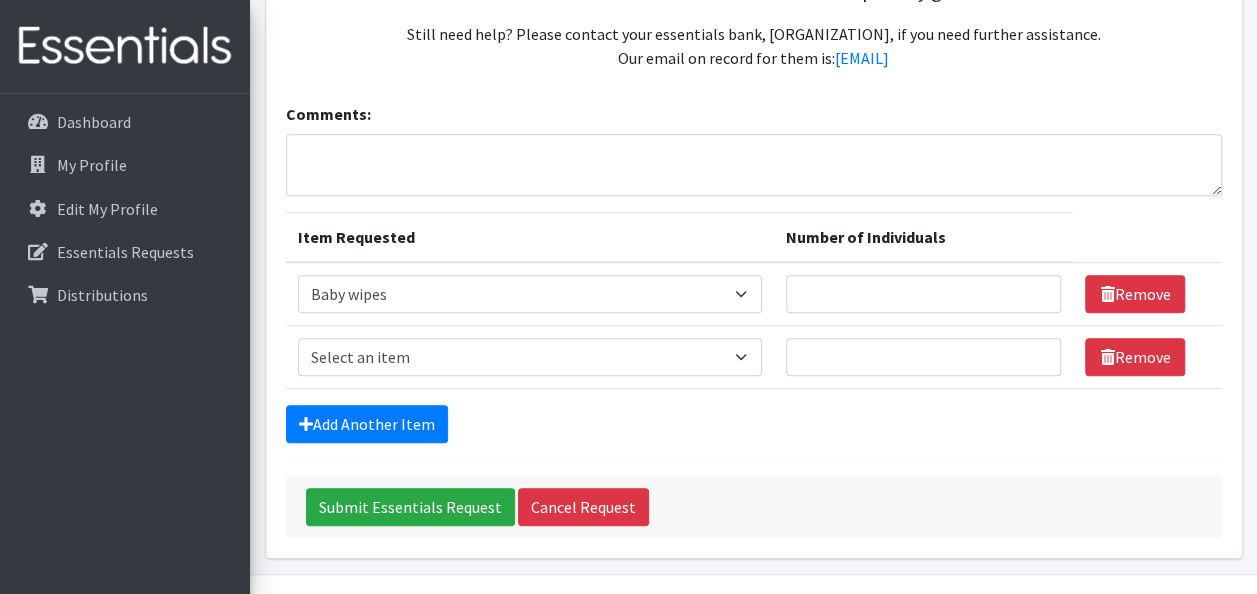 scroll, scrollTop: 480, scrollLeft: 0, axis: vertical 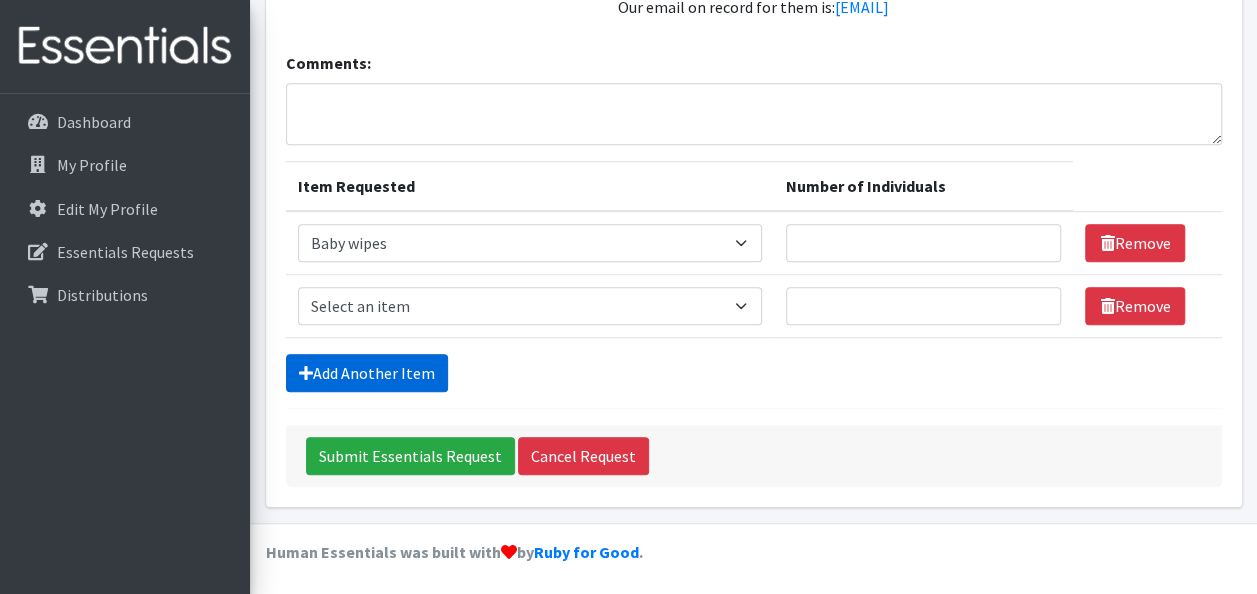 click on "Add Another Item" at bounding box center (367, 373) 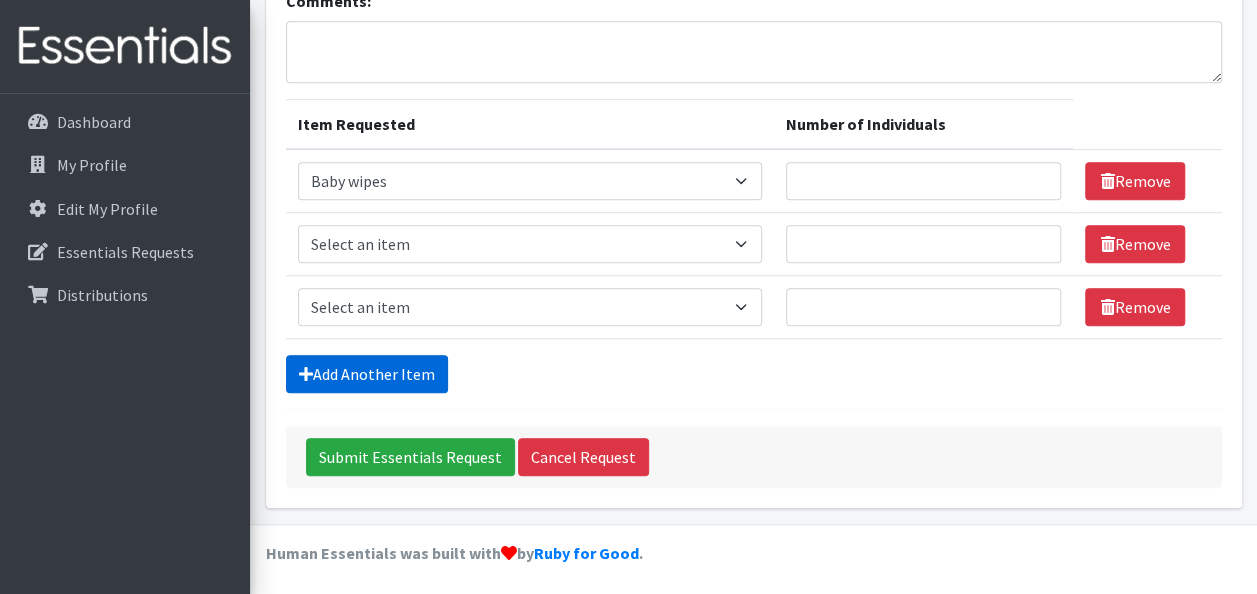 scroll, scrollTop: 578, scrollLeft: 0, axis: vertical 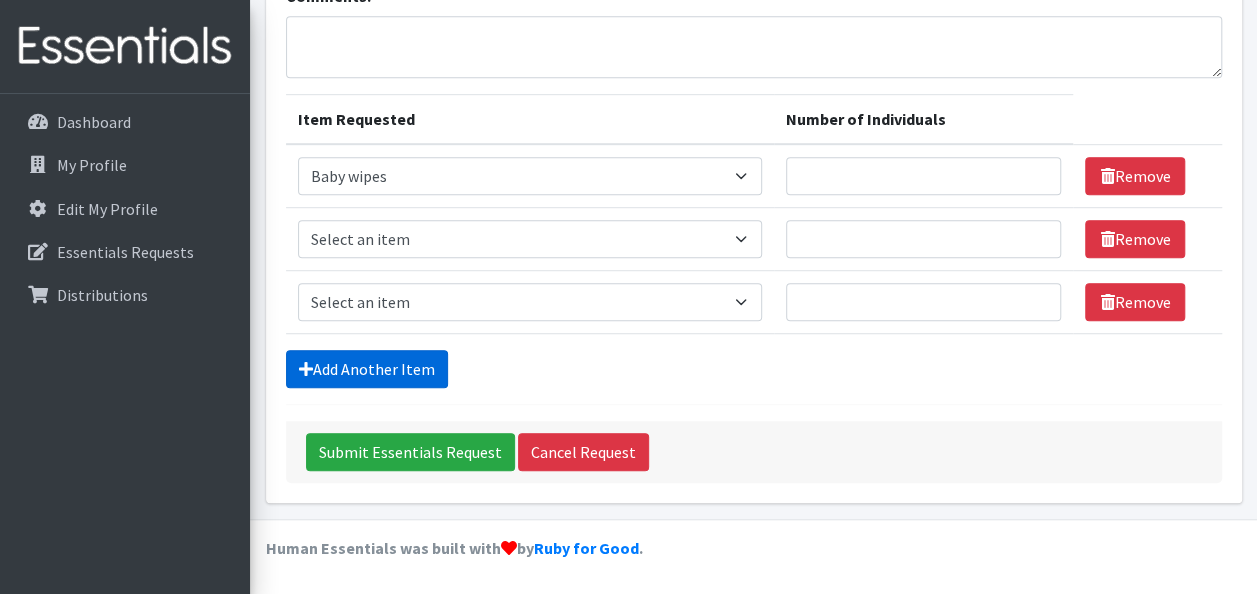 click on "Add Another Item" at bounding box center [367, 369] 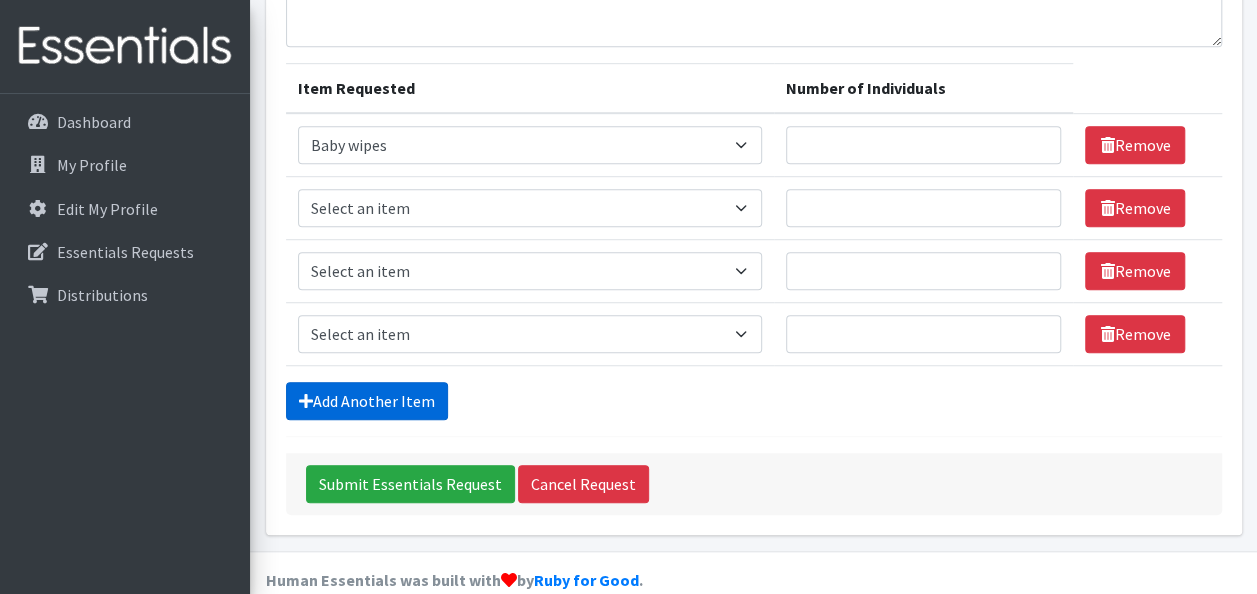 scroll, scrollTop: 640, scrollLeft: 0, axis: vertical 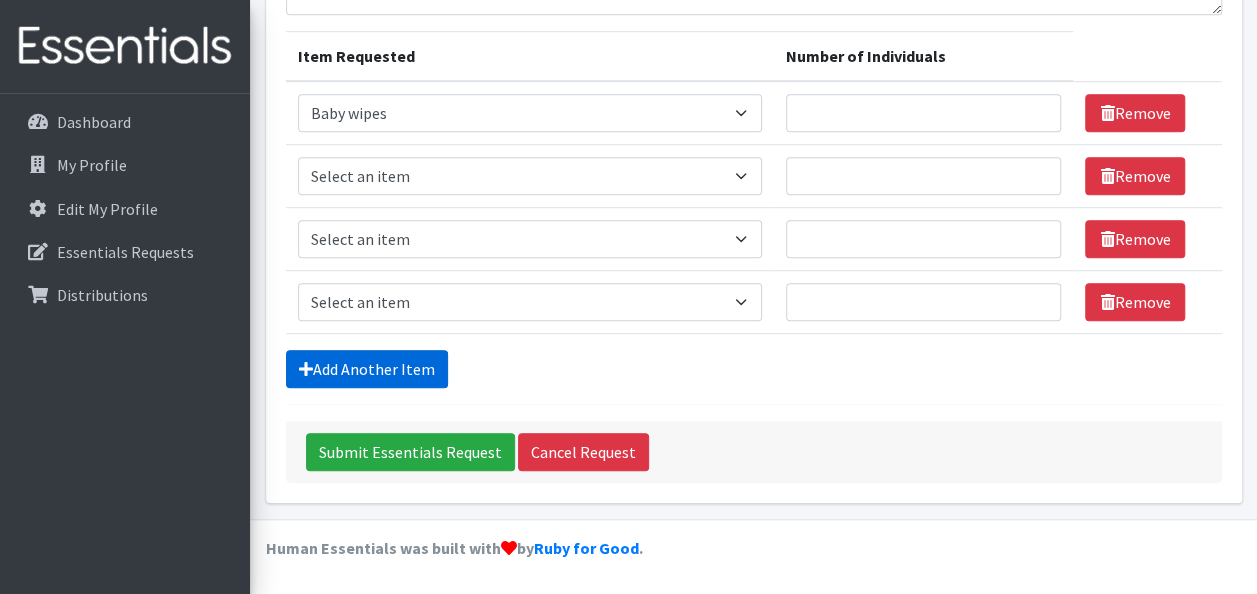 click on "Add Another Item" at bounding box center (367, 369) 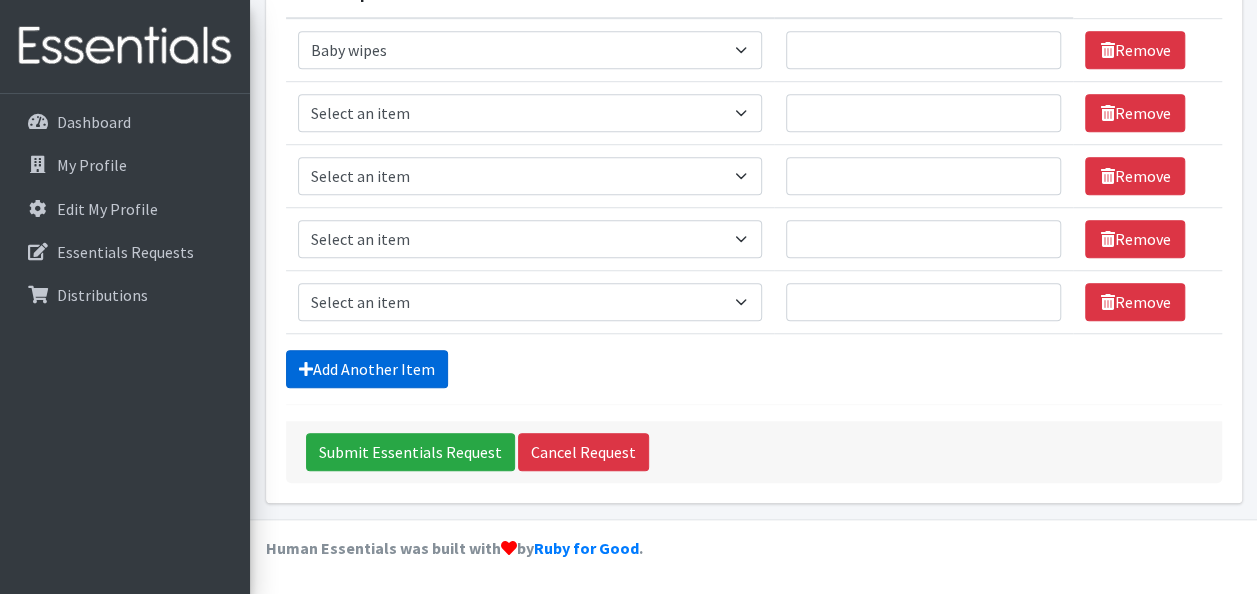 click on "Add Another Item" at bounding box center [367, 369] 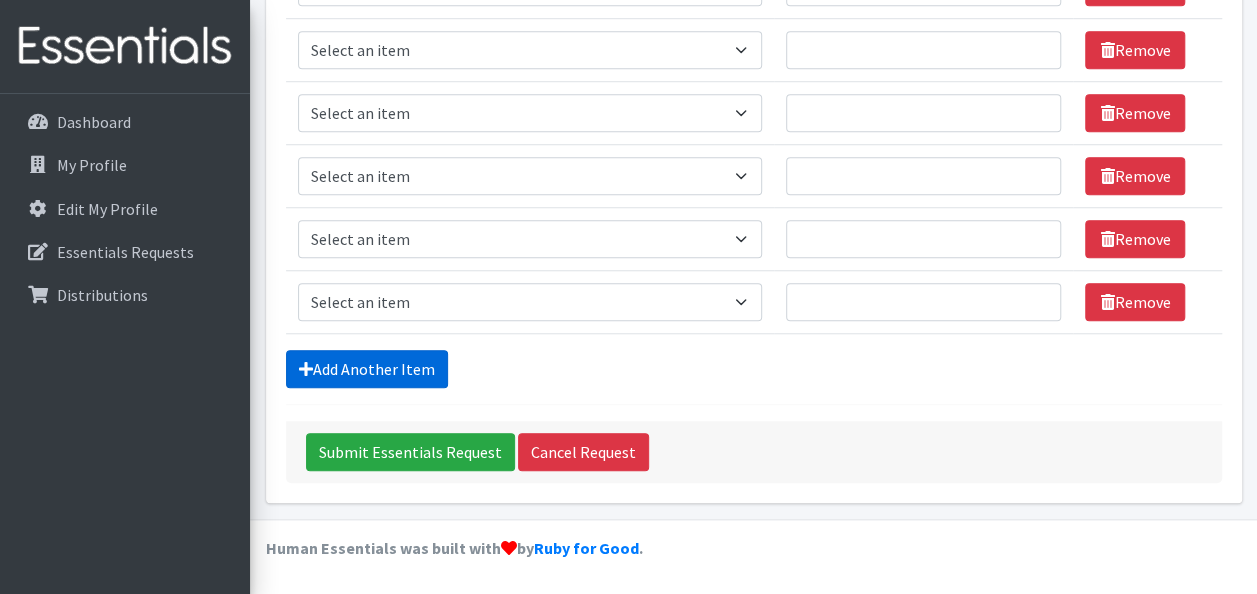 scroll, scrollTop: 766, scrollLeft: 0, axis: vertical 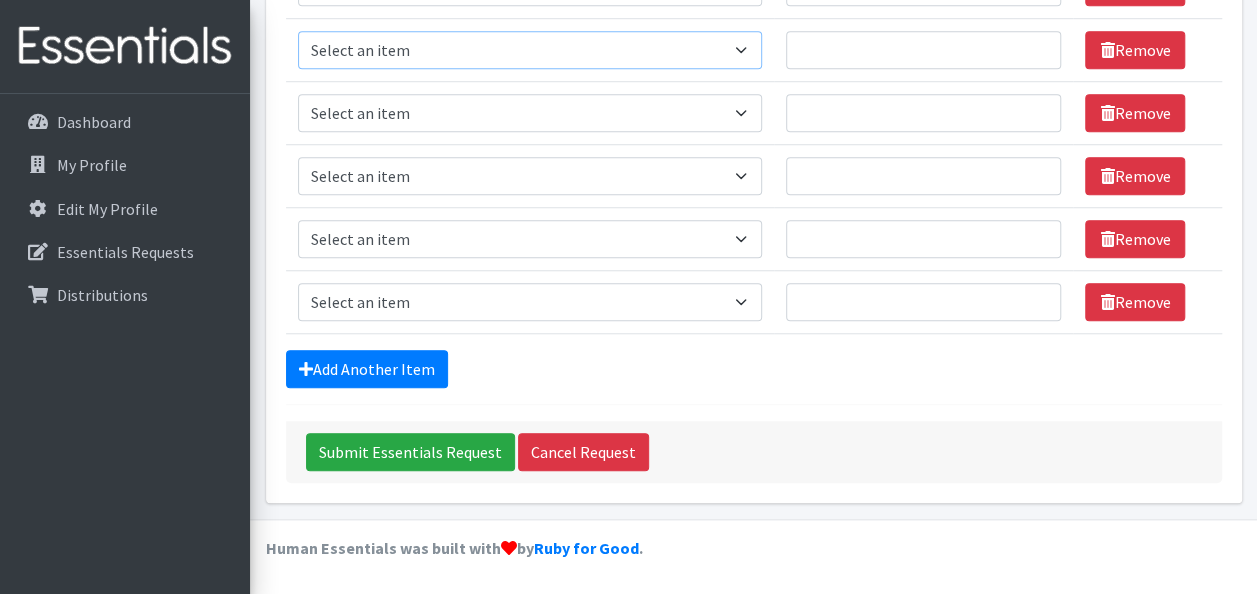 click on "Select an item
# - Total number of kids being served with this order:
Baby wipes
Diaper Size 7
Diapers NewBorn
Diapers Size 1
Diapers Size 2
Diapers Size 3
Diapers Size 4
Diapers Size 5
Diapers Size 6
Formula
Preemie
Pull-Ups 2T-3T
Pull-Ups 3T-4T
Pull-Ups 4T-5T
Size 8
Swimmers" at bounding box center (530, 50) 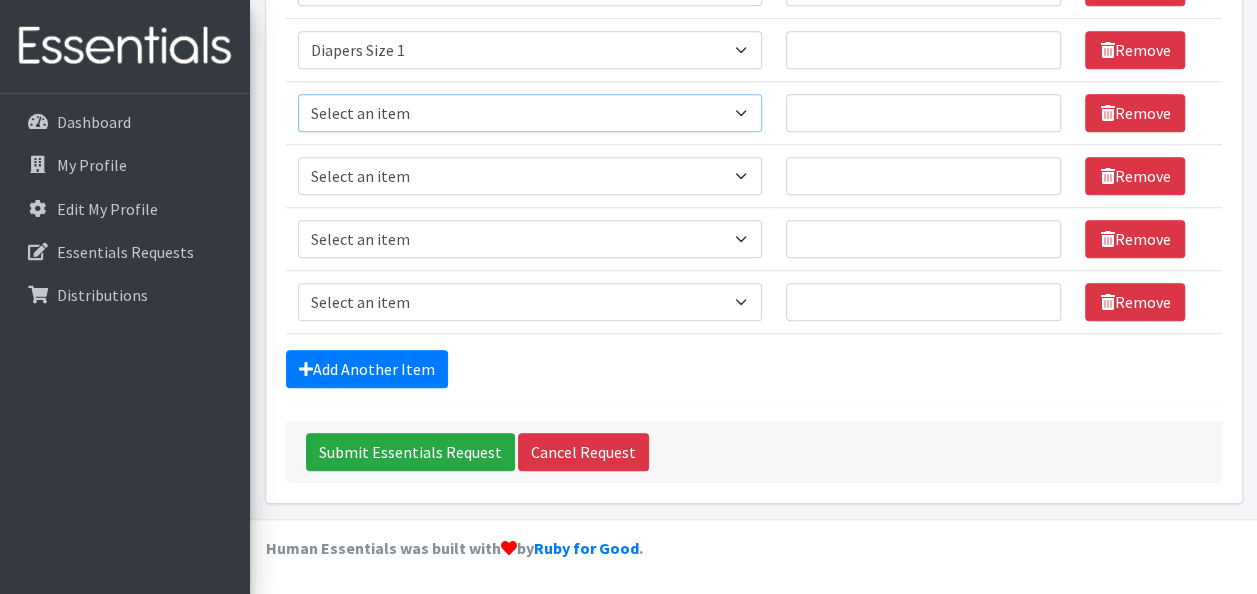 drag, startPoint x: 486, startPoint y: 118, endPoint x: 440, endPoint y: 322, distance: 209.12198 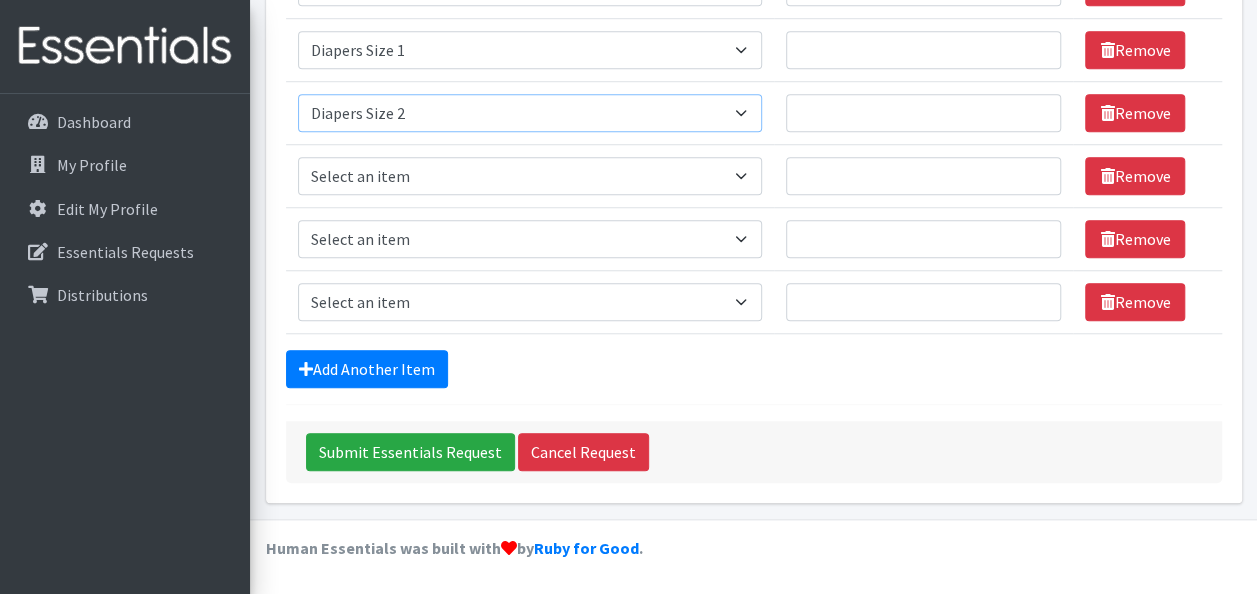 click on "Select an item
# - Total number of kids being served with this order:
Baby wipes
Diaper Size 7
Diapers NewBorn
Diapers Size 1
Diapers Size 2
Diapers Size 3
Diapers Size 4
Diapers Size 5
Diapers Size 6
Formula
Preemie
Pull-Ups 2T-3T
Pull-Ups 3T-4T
Pull-Ups 4T-5T
Size 8
Swimmers" at bounding box center [530, 113] 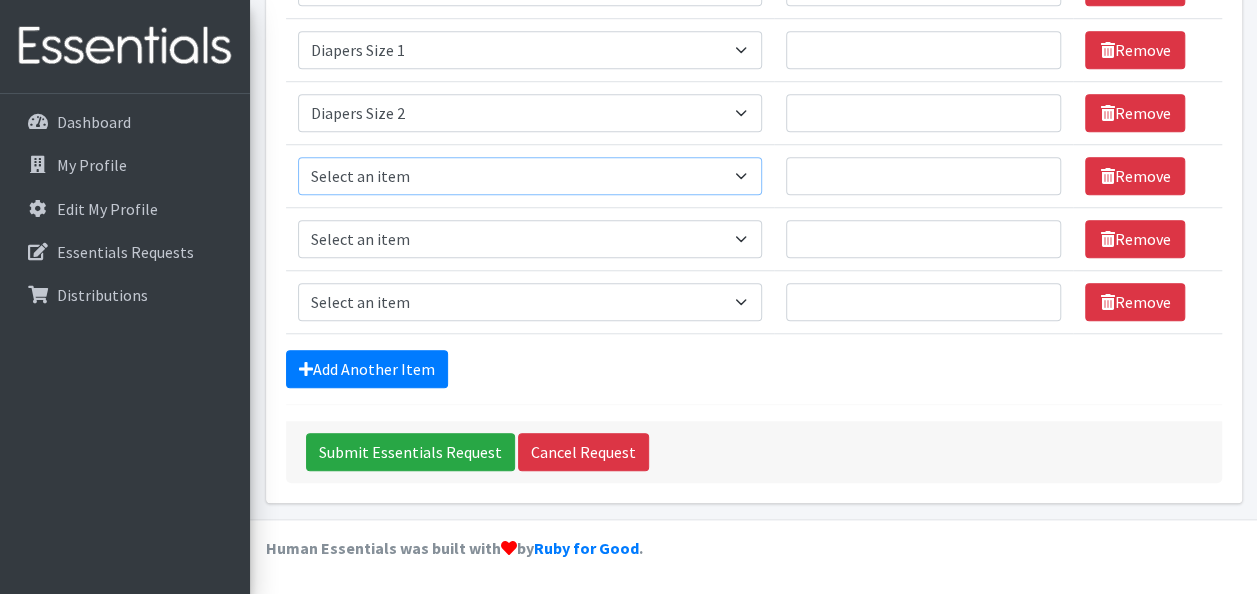 click on "Select an item
# - Total number of kids being served with this order:
Baby wipes
Diaper Size 7
Diapers NewBorn
Diapers Size 1
Diapers Size 2
Diapers Size 3
Diapers Size 4
Diapers Size 5
Diapers Size 6
Formula
Preemie
Pull-Ups 2T-3T
Pull-Ups 3T-4T
Pull-Ups 4T-5T
Size 8
Swimmers" at bounding box center (530, 176) 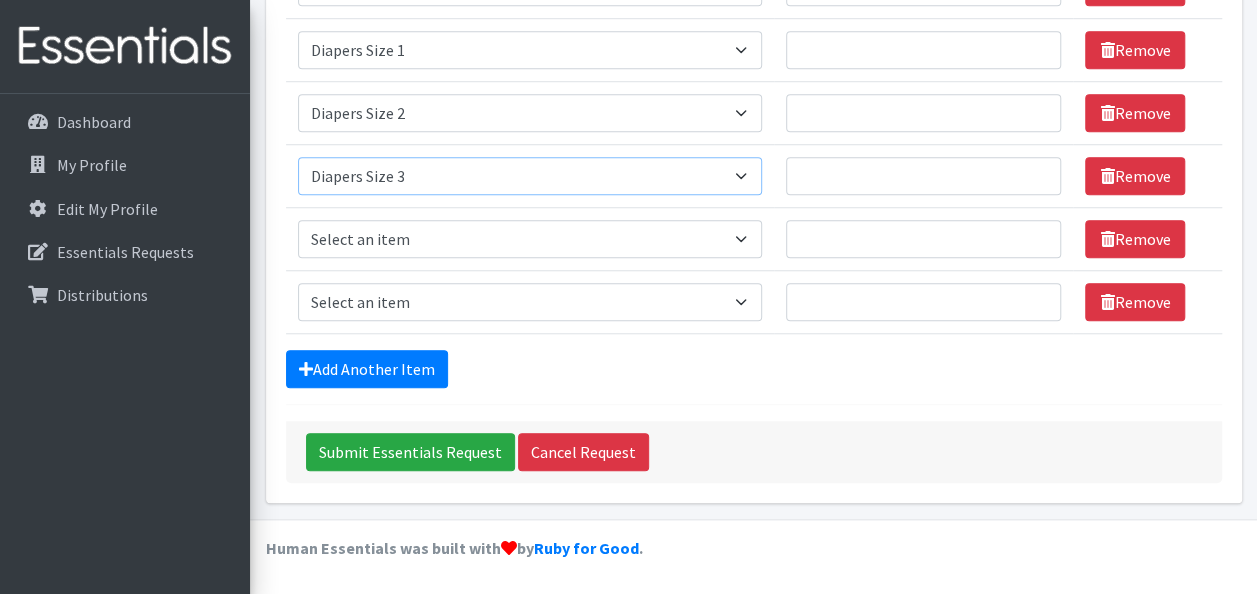 click on "Select an item
# - Total number of kids being served with this order:
Baby wipes
Diaper Size 7
Diapers NewBorn
Diapers Size 1
Diapers Size 2
Diapers Size 3
Diapers Size 4
Diapers Size 5
Diapers Size 6
Formula
Preemie
Pull-Ups 2T-3T
Pull-Ups 3T-4T
Pull-Ups 4T-5T
Size 8
Swimmers" at bounding box center [530, 176] 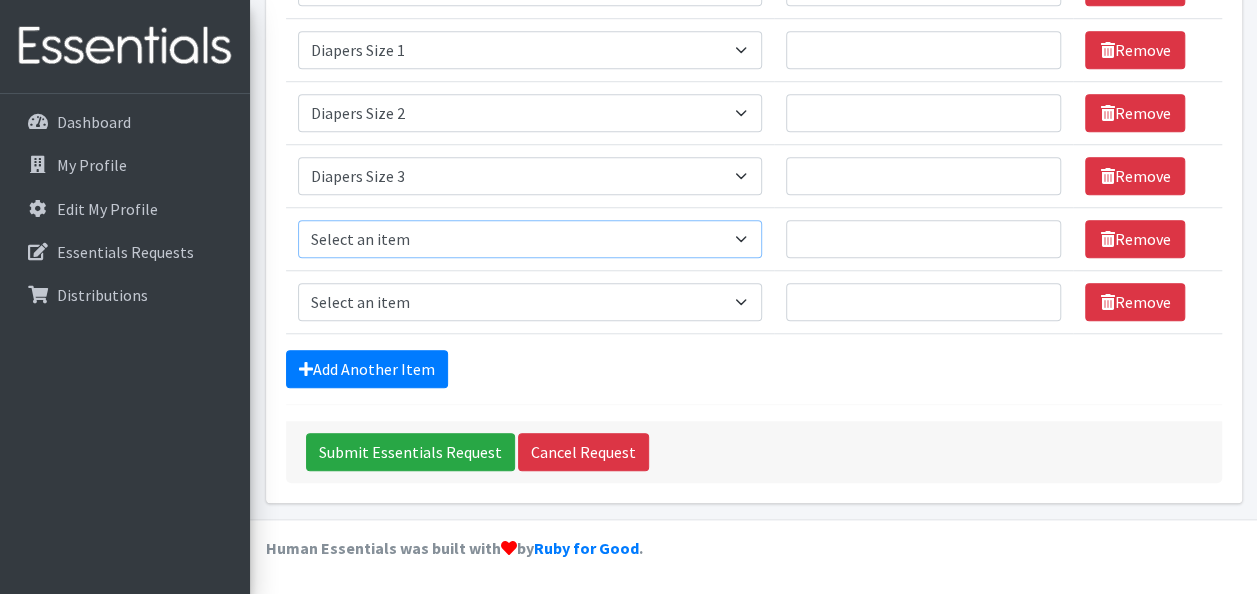 click on "Select an item
# - Total number of kids being served with this order:
Baby wipes
Diaper Size 7
Diapers NewBorn
Diapers Size 1
Diapers Size 2
Diapers Size 3
Diapers Size 4
Diapers Size 5
Diapers Size 6
Formula
Preemie
Pull-Ups 2T-3T
Pull-Ups 3T-4T
Pull-Ups 4T-5T
Size 8
Swimmers" at bounding box center [530, 239] 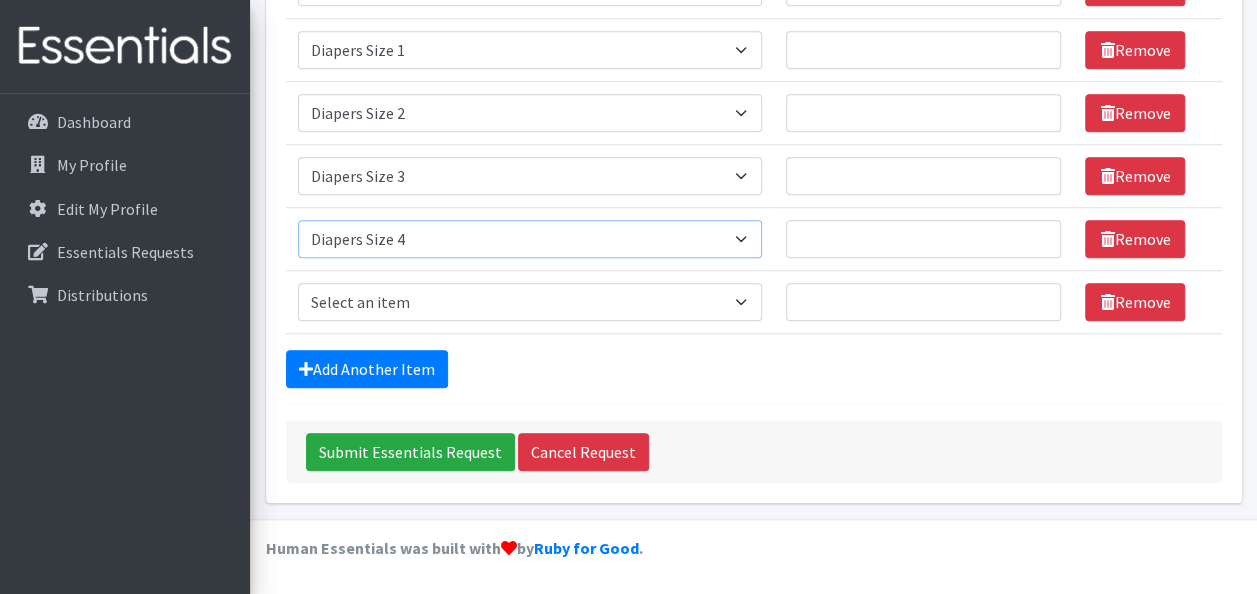 click on "Select an item
# - Total number of kids being served with this order:
Baby wipes
Diaper Size 7
Diapers NewBorn
Diapers Size 1
Diapers Size 2
Diapers Size 3
Diapers Size 4
Diapers Size 5
Diapers Size 6
Formula
Preemie
Pull-Ups 2T-3T
Pull-Ups 3T-4T
Pull-Ups 4T-5T
Size 8
Swimmers" at bounding box center (530, 239) 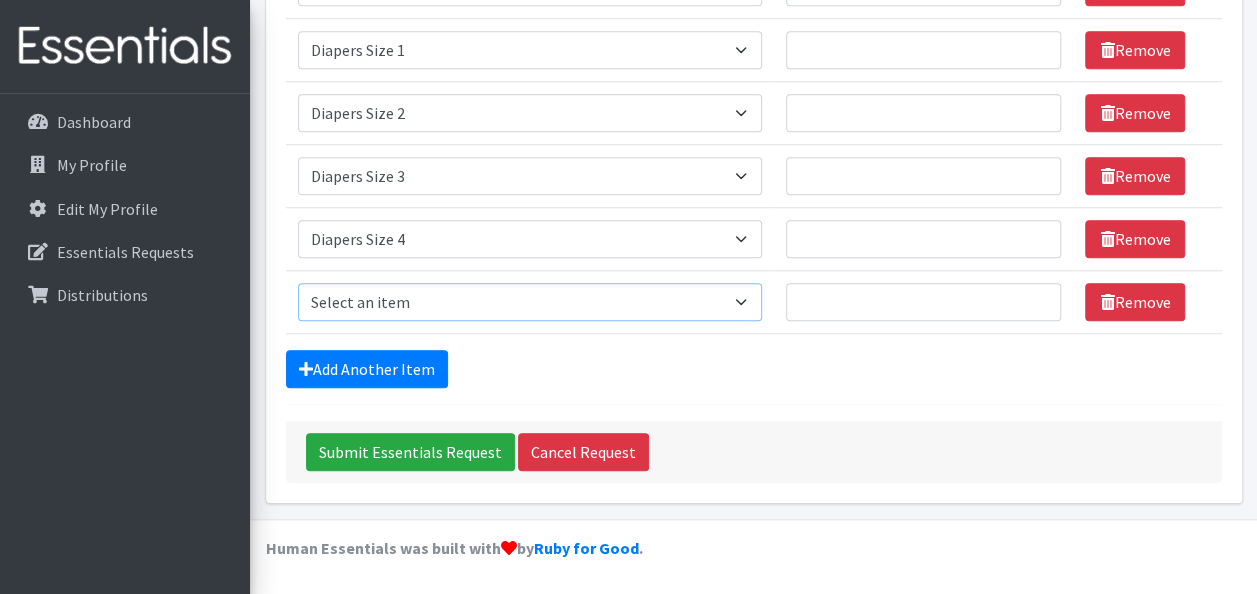 click on "Select an item
# - Total number of kids being served with this order:
Baby wipes
Diaper Size 7
Diapers NewBorn
Diapers Size 1
Diapers Size 2
Diapers Size 3
Diapers Size 4
Diapers Size 5
Diapers Size 6
Formula
Preemie
Pull-Ups 2T-3T
Pull-Ups 3T-4T
Pull-Ups 4T-5T
Size 8
Swimmers" at bounding box center (530, 302) 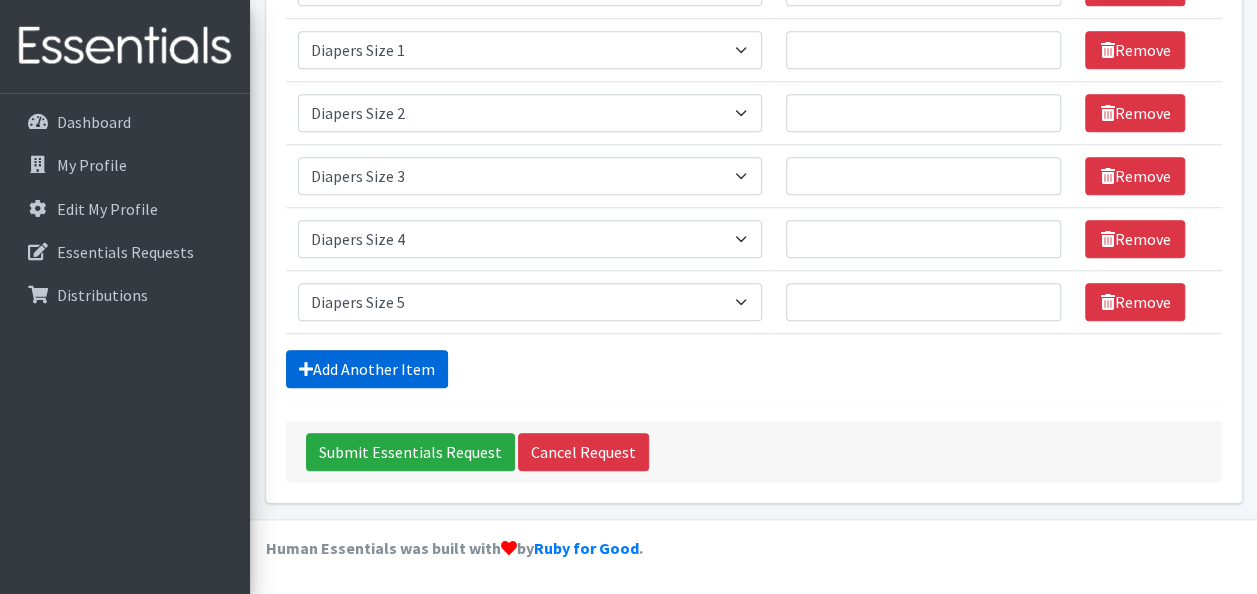 click on "Add Another Item" at bounding box center [367, 369] 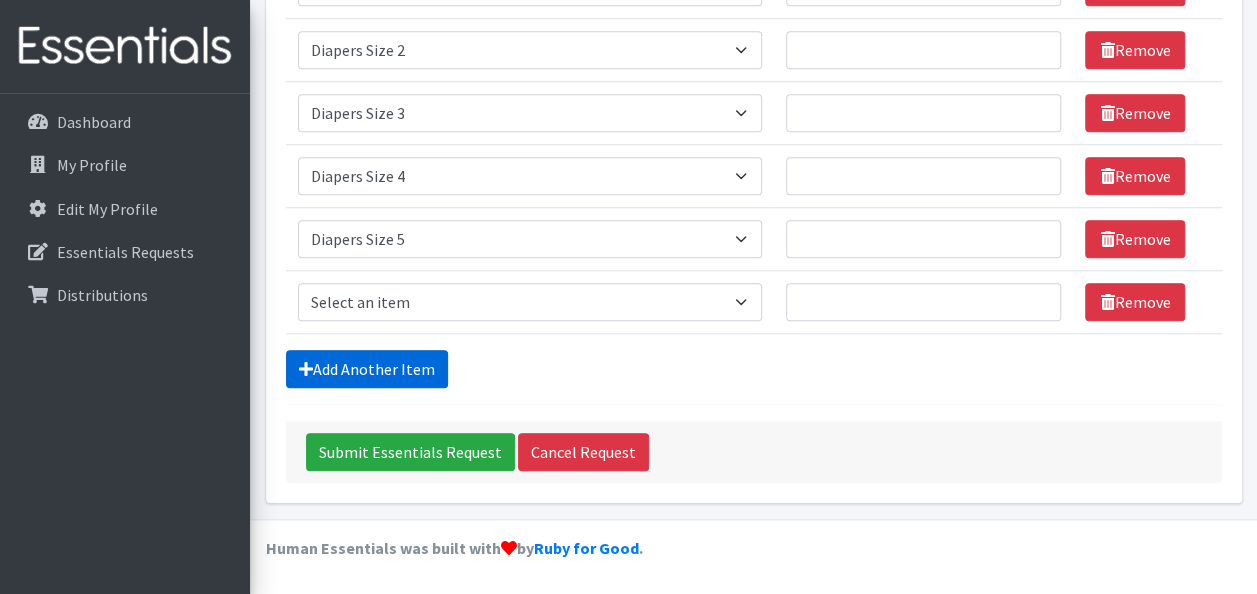 scroll, scrollTop: 828, scrollLeft: 0, axis: vertical 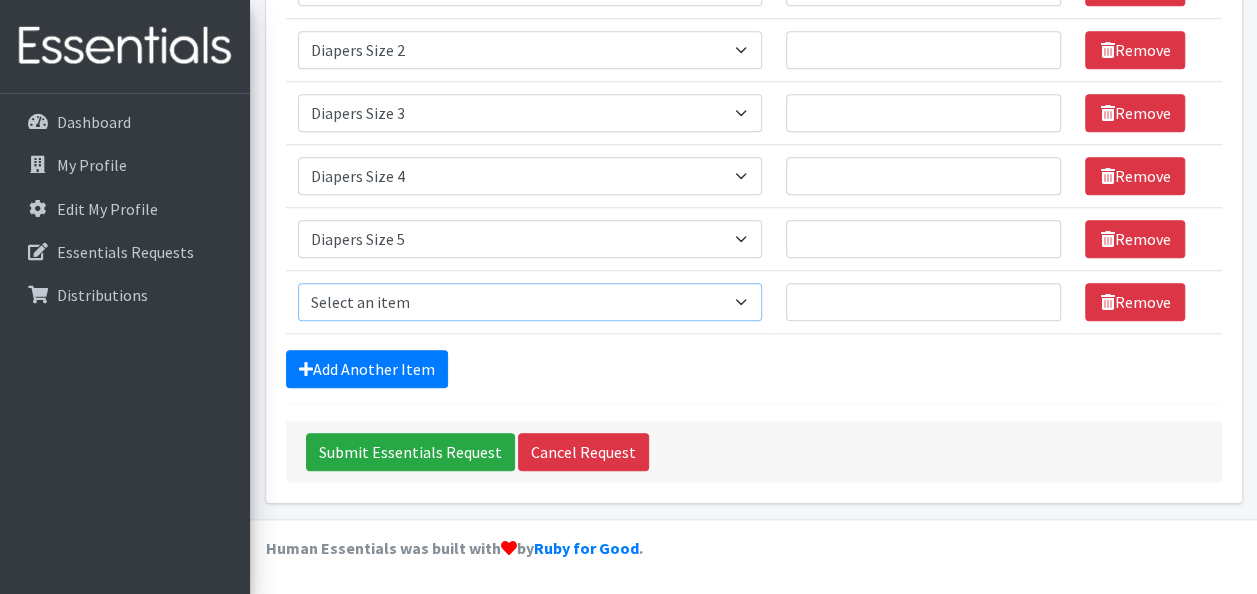 click on "Select an item
# - Total number of kids being served with this order:
Baby wipes
Diaper Size 7
Diapers NewBorn
Diapers Size 1
Diapers Size 2
Diapers Size 3
Diapers Size 4
Diapers Size 5
Diapers Size 6
Formula
Preemie
Pull-Ups 2T-3T
Pull-Ups 3T-4T
Pull-Ups 4T-5T
Size 8
Swimmers" at bounding box center [530, 302] 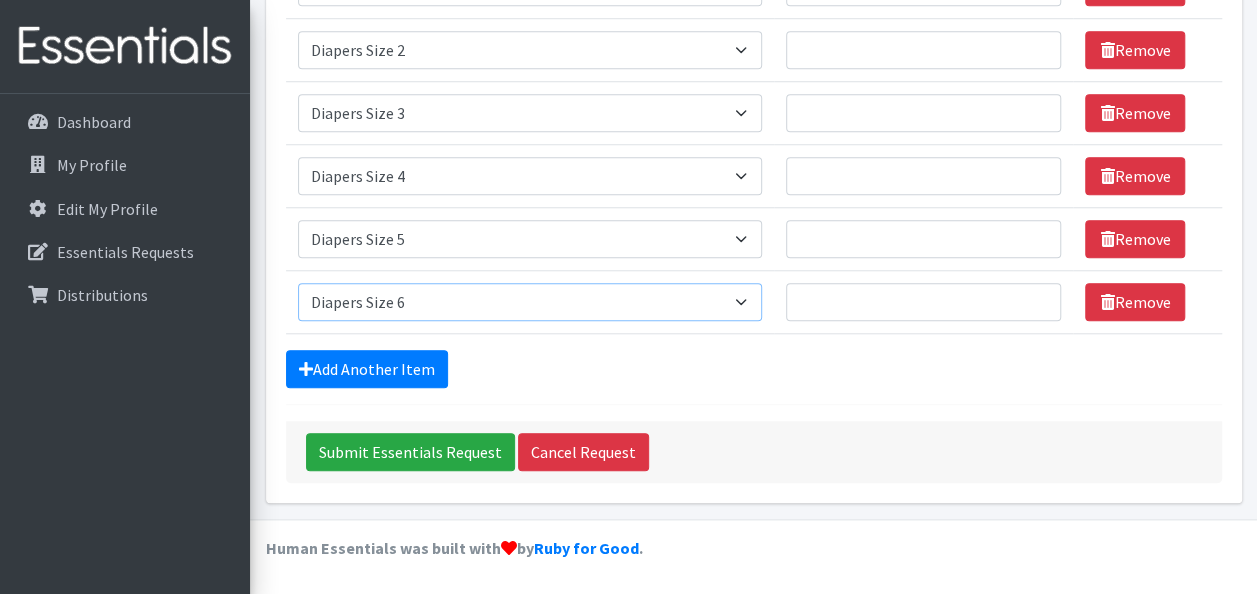 click on "Select an item
# - Total number of kids being served with this order:
Baby wipes
Diaper Size 7
Diapers NewBorn
Diapers Size 1
Diapers Size 2
Diapers Size 3
Diapers Size 4
Diapers Size 5
Diapers Size 6
Formula
Preemie
Pull-Ups 2T-3T
Pull-Ups 3T-4T
Pull-Ups 4T-5T
Size 8
Swimmers" at bounding box center (530, 302) 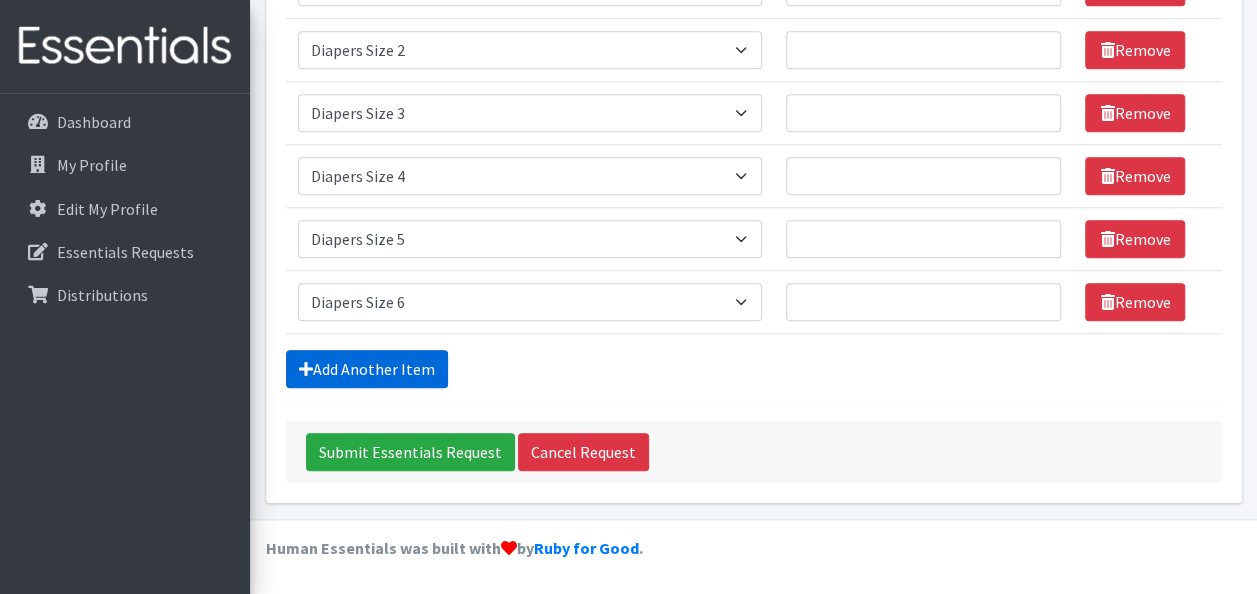 click on "Add Another Item" at bounding box center [367, 369] 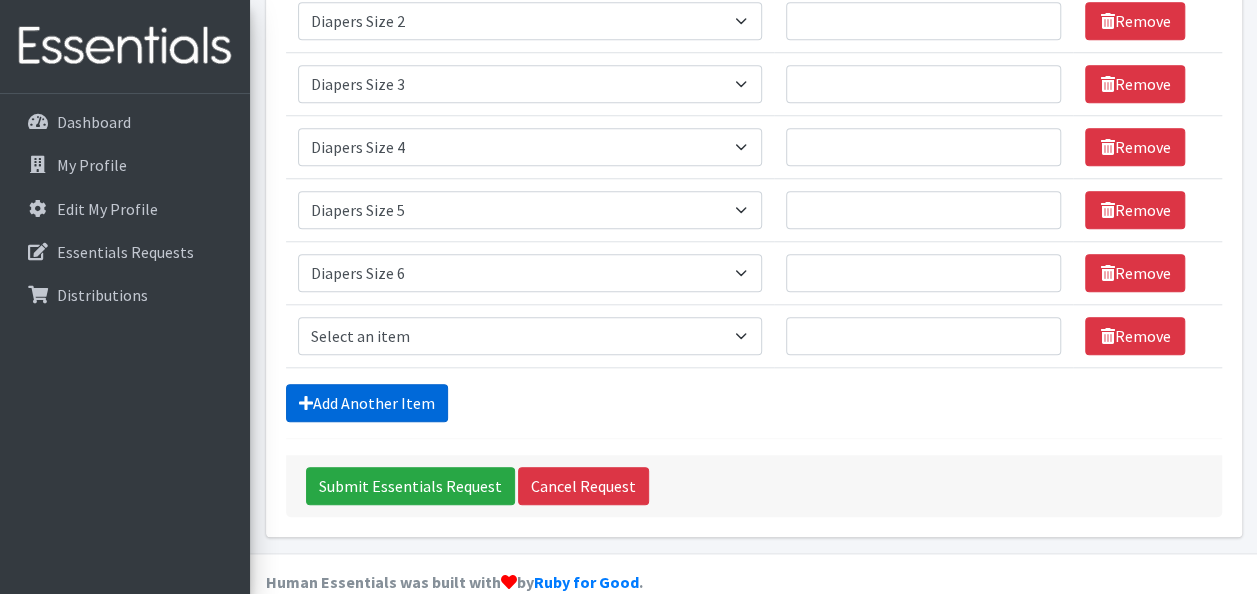 scroll, scrollTop: 891, scrollLeft: 0, axis: vertical 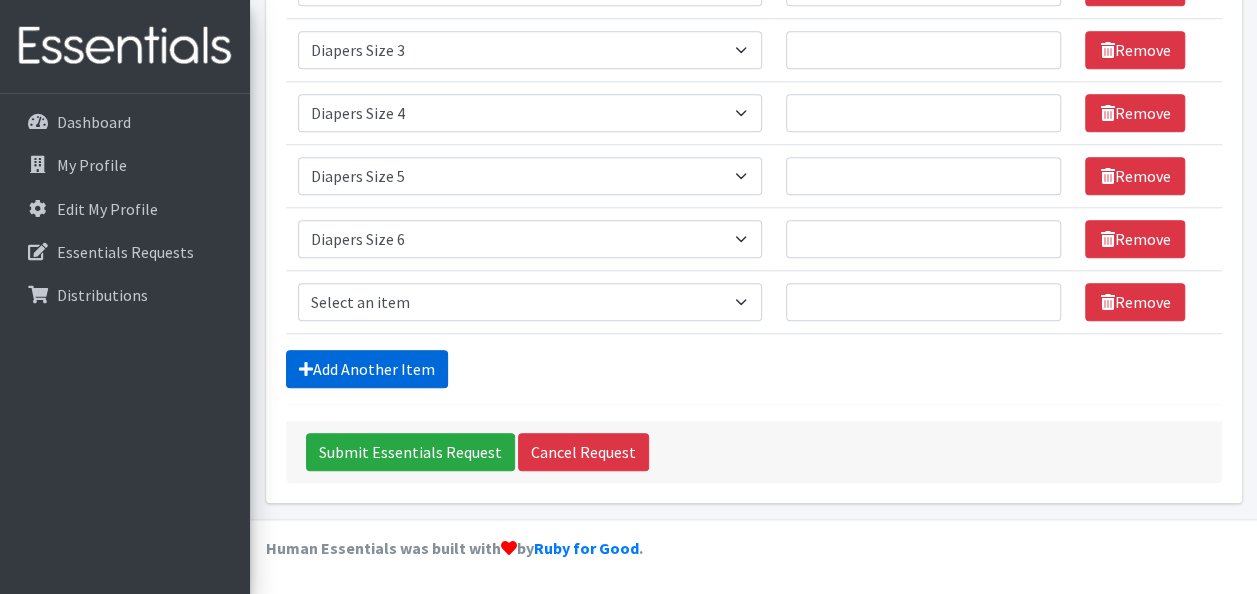 click on "Add Another Item" at bounding box center (367, 369) 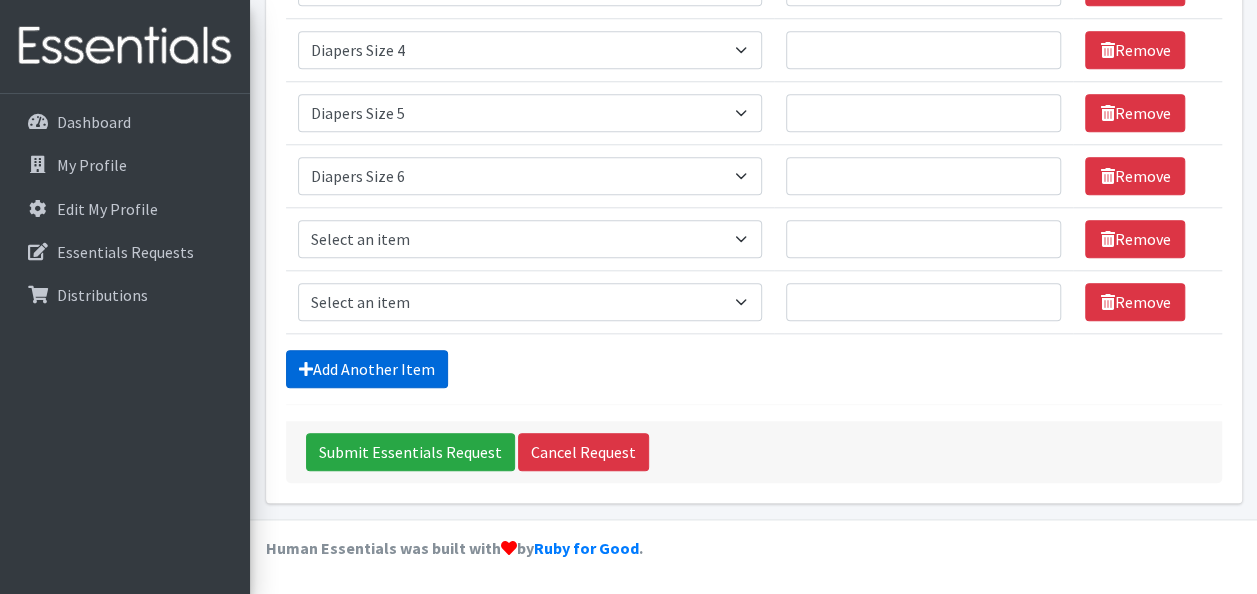 scroll, scrollTop: 954, scrollLeft: 0, axis: vertical 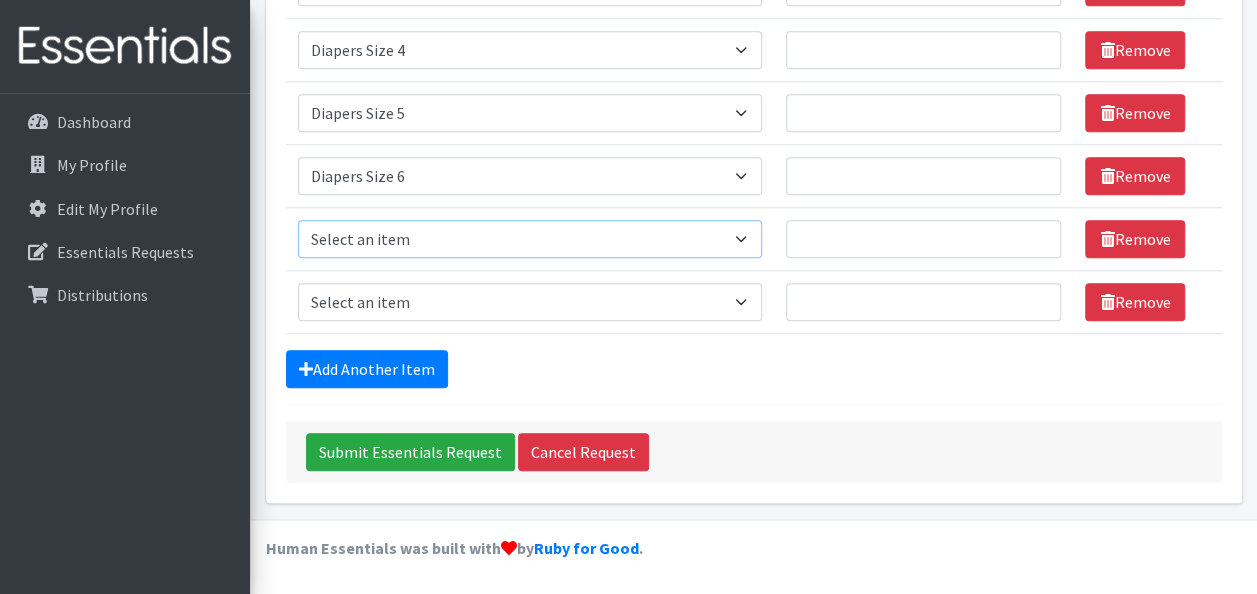 click on "Select an item
# - Total number of kids being served with this order:
Baby wipes
Diaper Size 7
Diapers NewBorn
Diapers Size 1
Diapers Size 2
Diapers Size 3
Diapers Size 4
Diapers Size 5
Diapers Size 6
Formula
Preemie
Pull-Ups 2T-3T
Pull-Ups 3T-4T
Pull-Ups 4T-5T
Size 8
Swimmers" at bounding box center [530, 239] 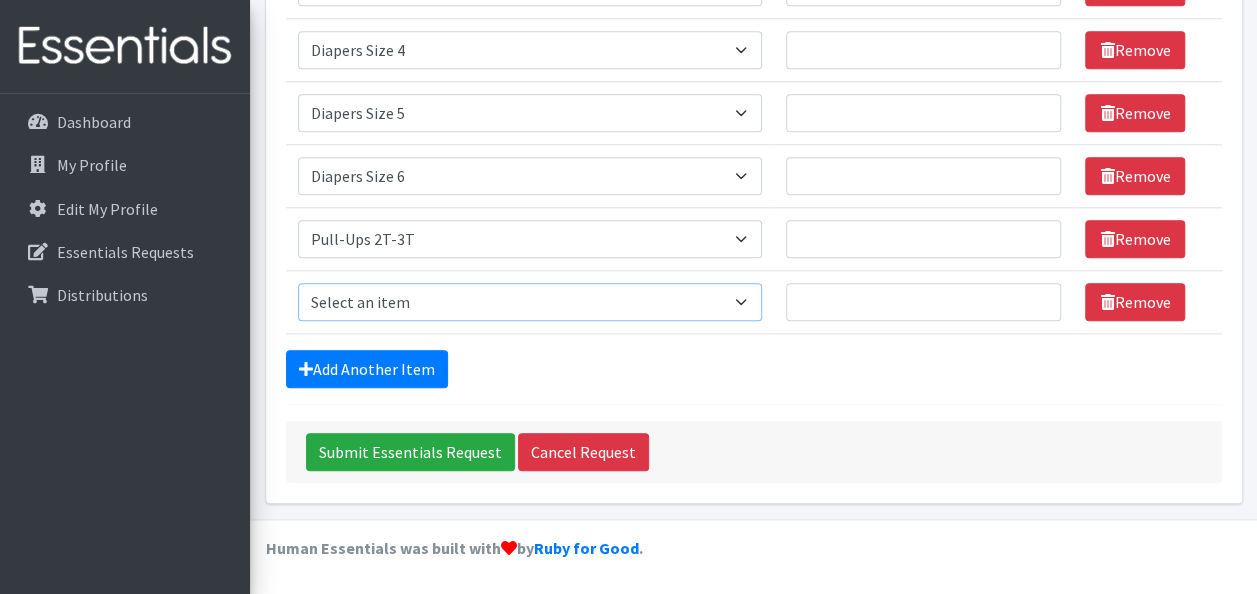 click on "Select an item
# - Total number of kids being served with this order:
Baby wipes
Diaper Size 7
Diapers NewBorn
Diapers Size 1
Diapers Size 2
Diapers Size 3
Diapers Size 4
Diapers Size 5
Diapers Size 6
Formula
Preemie
Pull-Ups 2T-3T
Pull-Ups 3T-4T
Pull-Ups 4T-5T
Size 8
Swimmers" at bounding box center (530, 302) 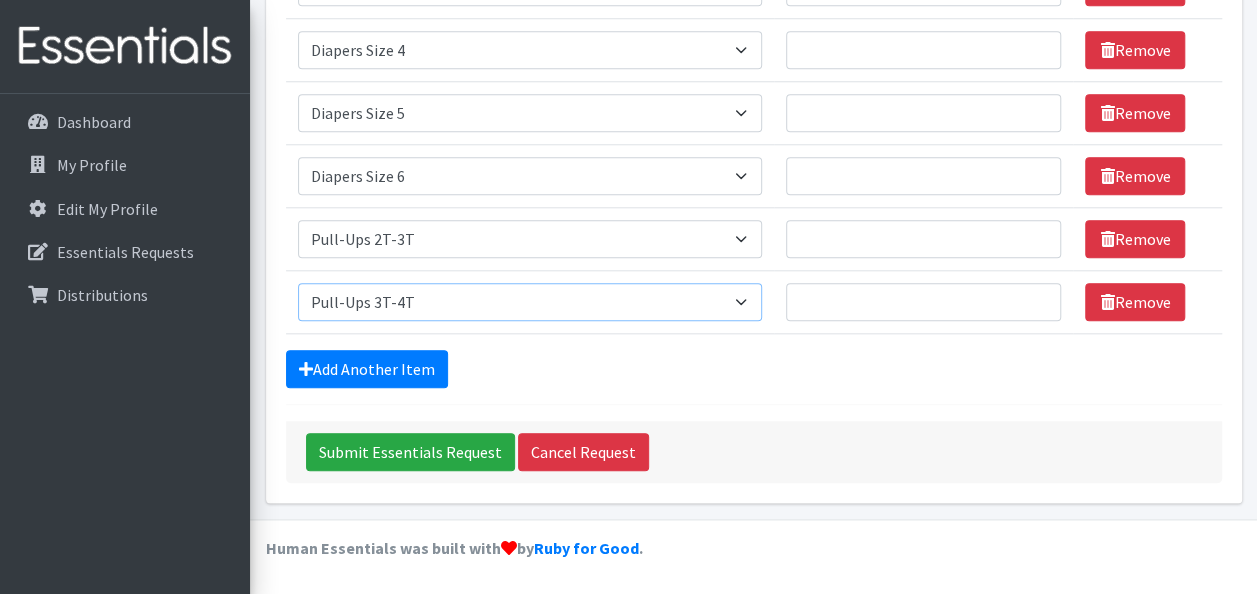 click on "Select an item
# - Total number of kids being served with this order:
Baby wipes
Diaper Size 7
Diapers NewBorn
Diapers Size 1
Diapers Size 2
Diapers Size 3
Diapers Size 4
Diapers Size 5
Diapers Size 6
Formula
Preemie
Pull-Ups 2T-3T
Pull-Ups 3T-4T
Pull-Ups 4T-5T
Size 8
Swimmers" at bounding box center [530, 302] 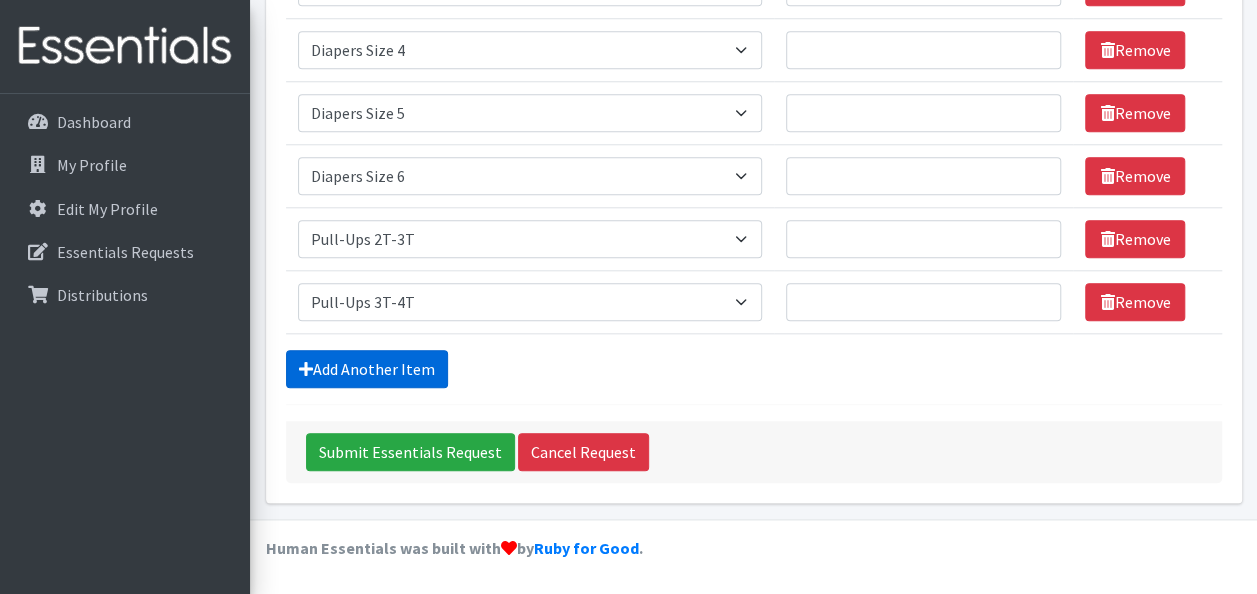 click on "Add Another Item" at bounding box center [367, 369] 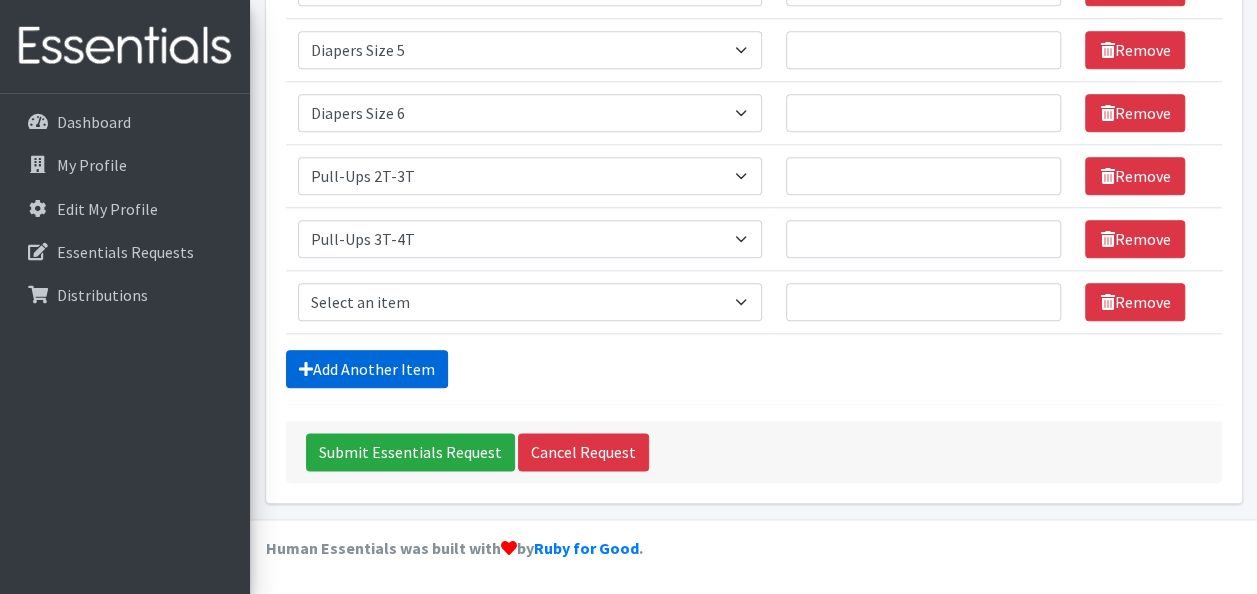 scroll, scrollTop: 1016, scrollLeft: 0, axis: vertical 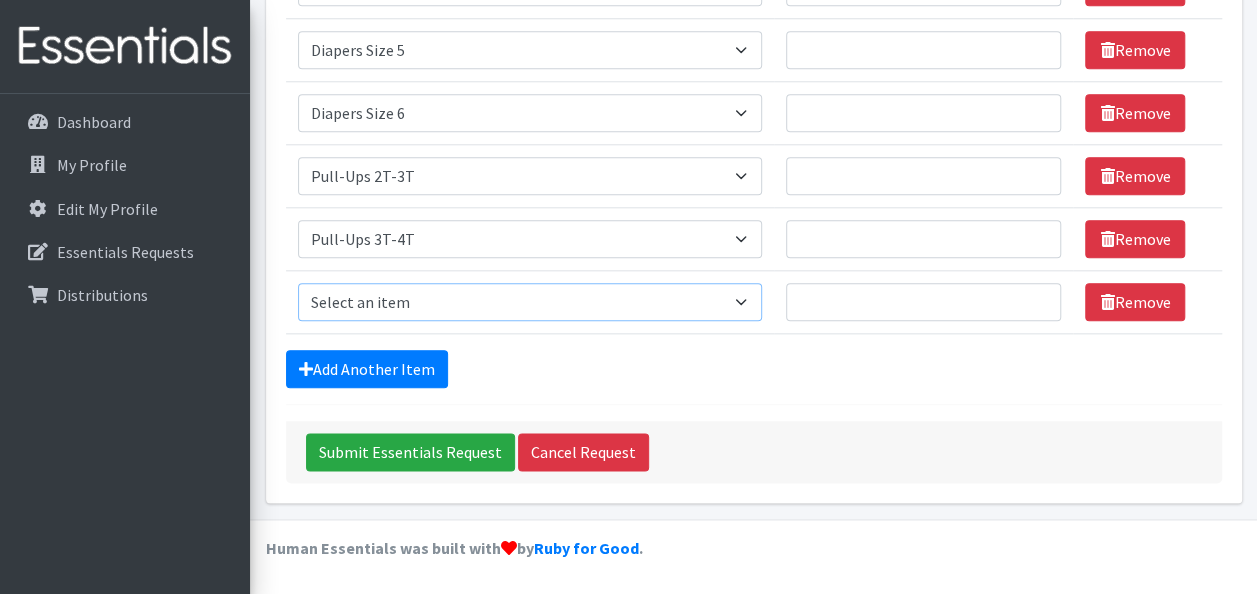 click on "Select an item
# - Total number of kids being served with this order:
Baby wipes
Diaper Size 7
Diapers NewBorn
Diapers Size 1
Diapers Size 2
Diapers Size 3
Diapers Size 4
Diapers Size 5
Diapers Size 6
Formula
Preemie
Pull-Ups 2T-3T
Pull-Ups 3T-4T
Pull-Ups 4T-5T
Size 8
Swimmers" at bounding box center [530, 302] 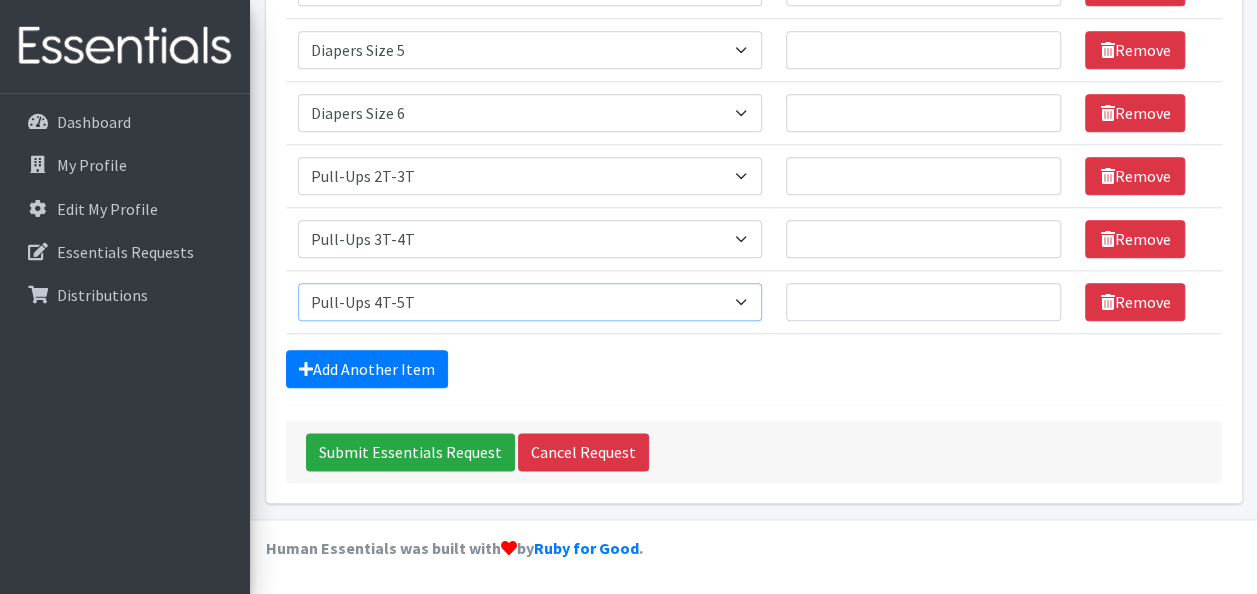 click on "Select an item
# - Total number of kids being served with this order:
Baby wipes
Diaper Size 7
Diapers NewBorn
Diapers Size 1
Diapers Size 2
Diapers Size 3
Diapers Size 4
Diapers Size 5
Diapers Size 6
Formula
Preemie
Pull-Ups 2T-3T
Pull-Ups 3T-4T
Pull-Ups 4T-5T
Size 8
Swimmers" at bounding box center (530, 302) 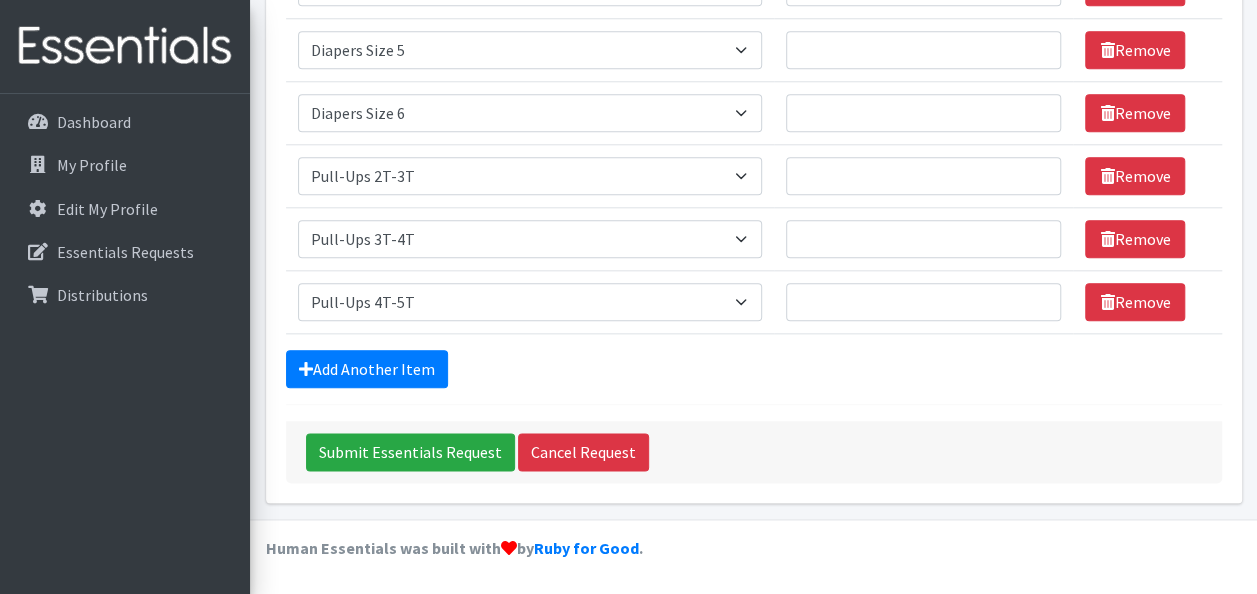 click on "Add Another Item" at bounding box center [754, 369] 